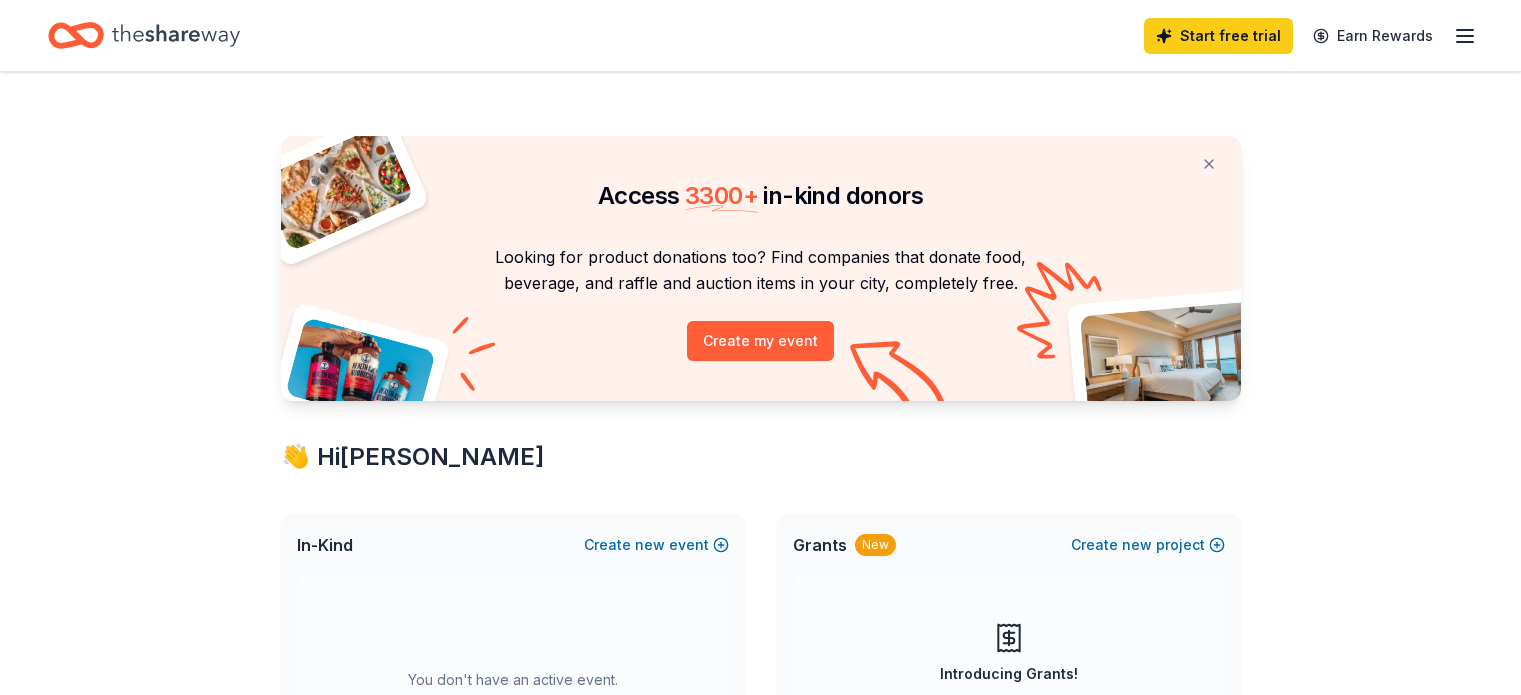scroll, scrollTop: 0, scrollLeft: 0, axis: both 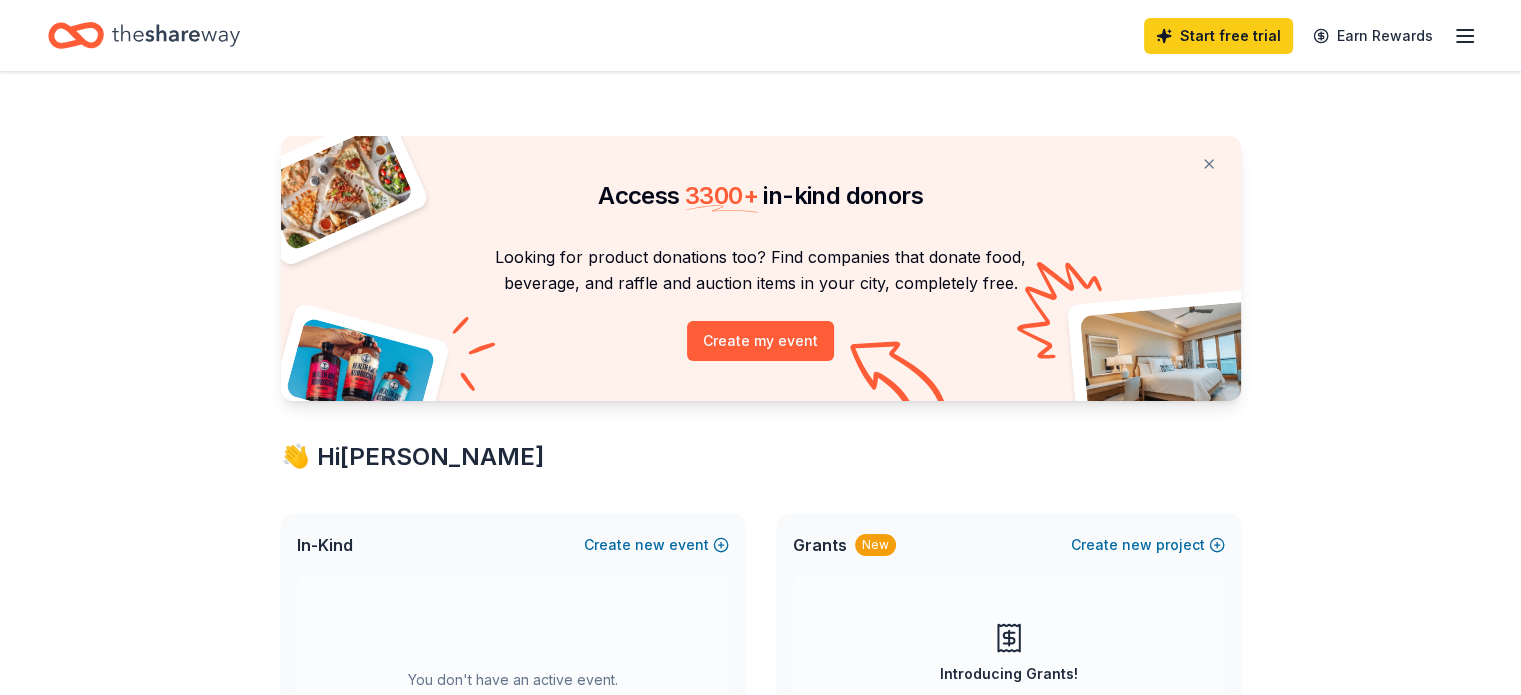 click 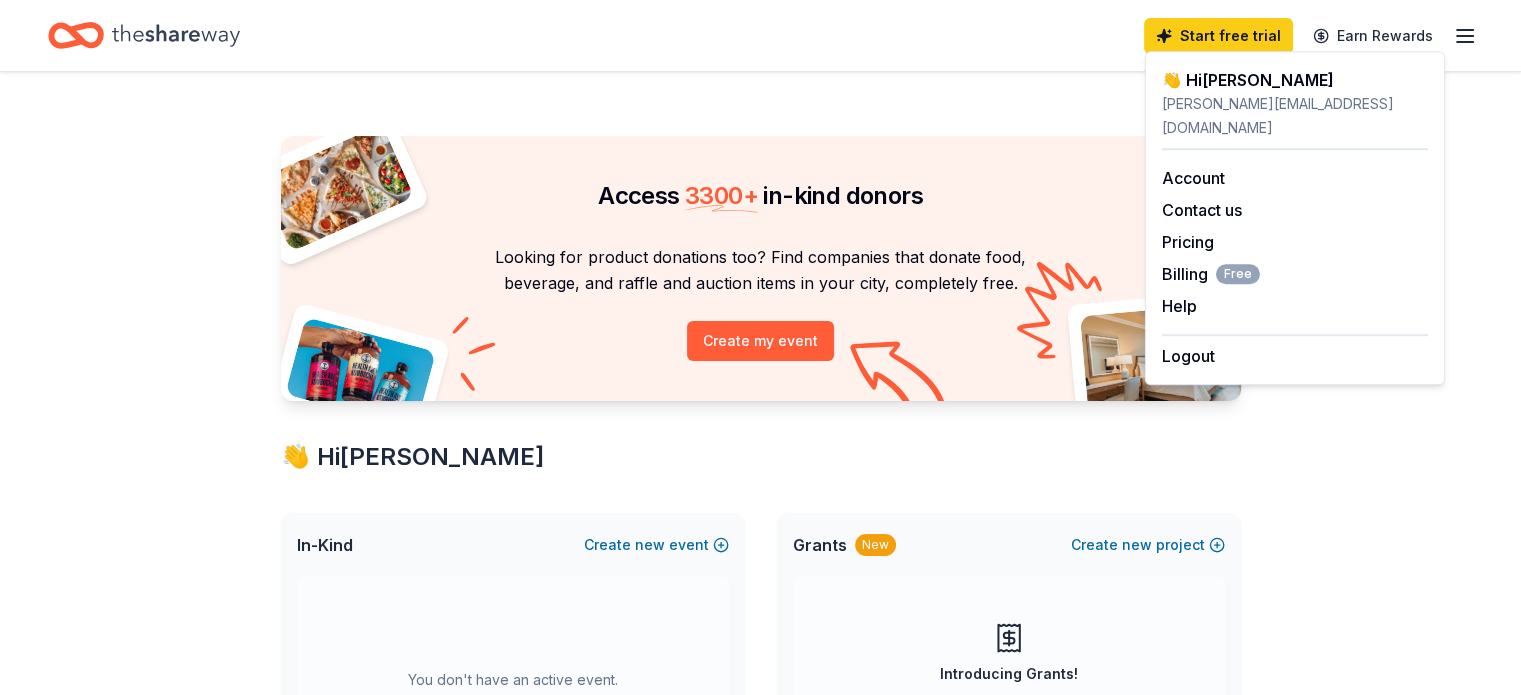 click on "Access   3300 +   in-kind donors Looking for product donations too? Find companies that donate food, beverage, and raffle and auction items in your city, completely free. Create my event 👋 Hi  [PERSON_NAME] In-Kind Create  new  event   You don't have an active event. Create a new event to view donors. Show past events Grants New Create  new  project   Introducing Grants! Discover thousands of mission-aligned grant opportunities. Learn more In-Kind donors viewed On the Free plan, you get 5 in-kind profile views each month. You have not yet viewed any  in-kind  profiles this month. Create a new  event   to view  donors . Grants viewed On the Free plan, you get 5 grant profile views each month. You have not yet viewed any  grant  profiles this month. Create a new  project   to view  grants ." at bounding box center (761, 808) 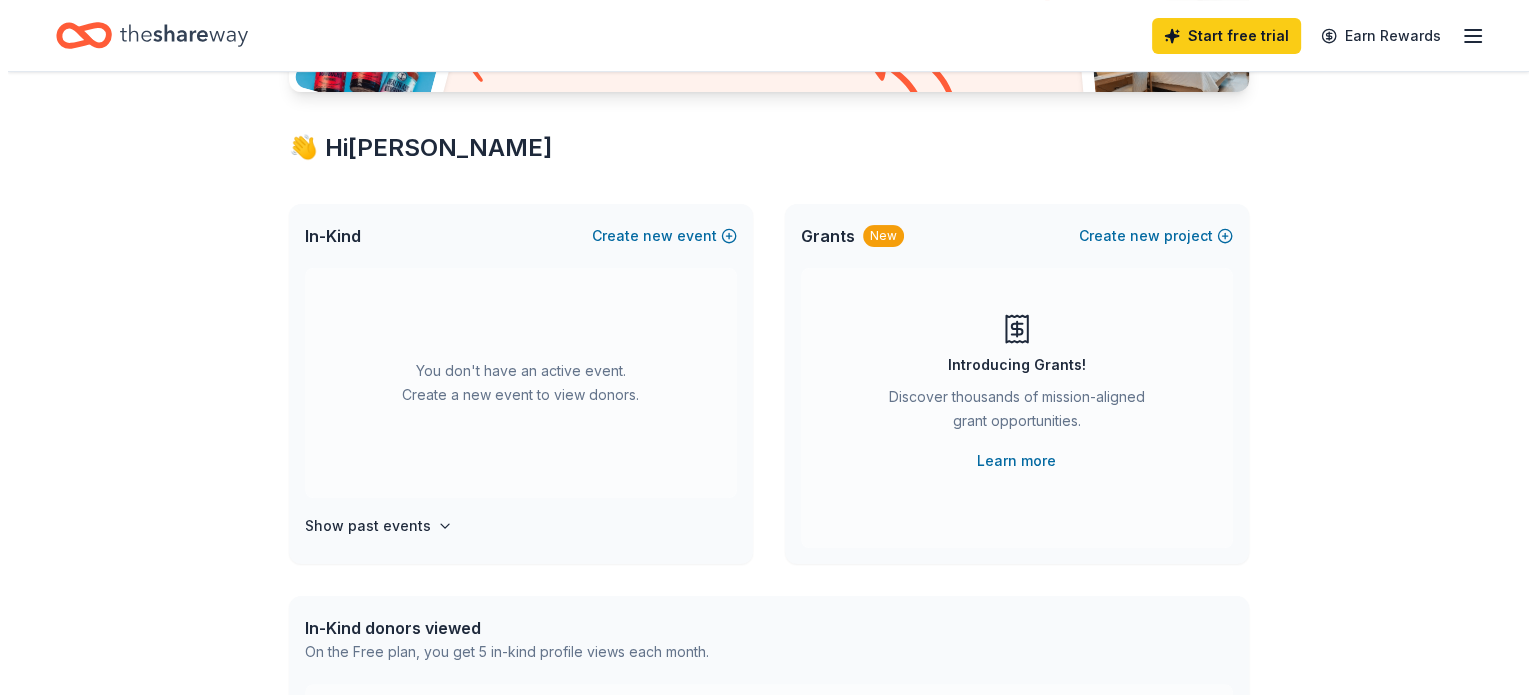 scroll, scrollTop: 293, scrollLeft: 0, axis: vertical 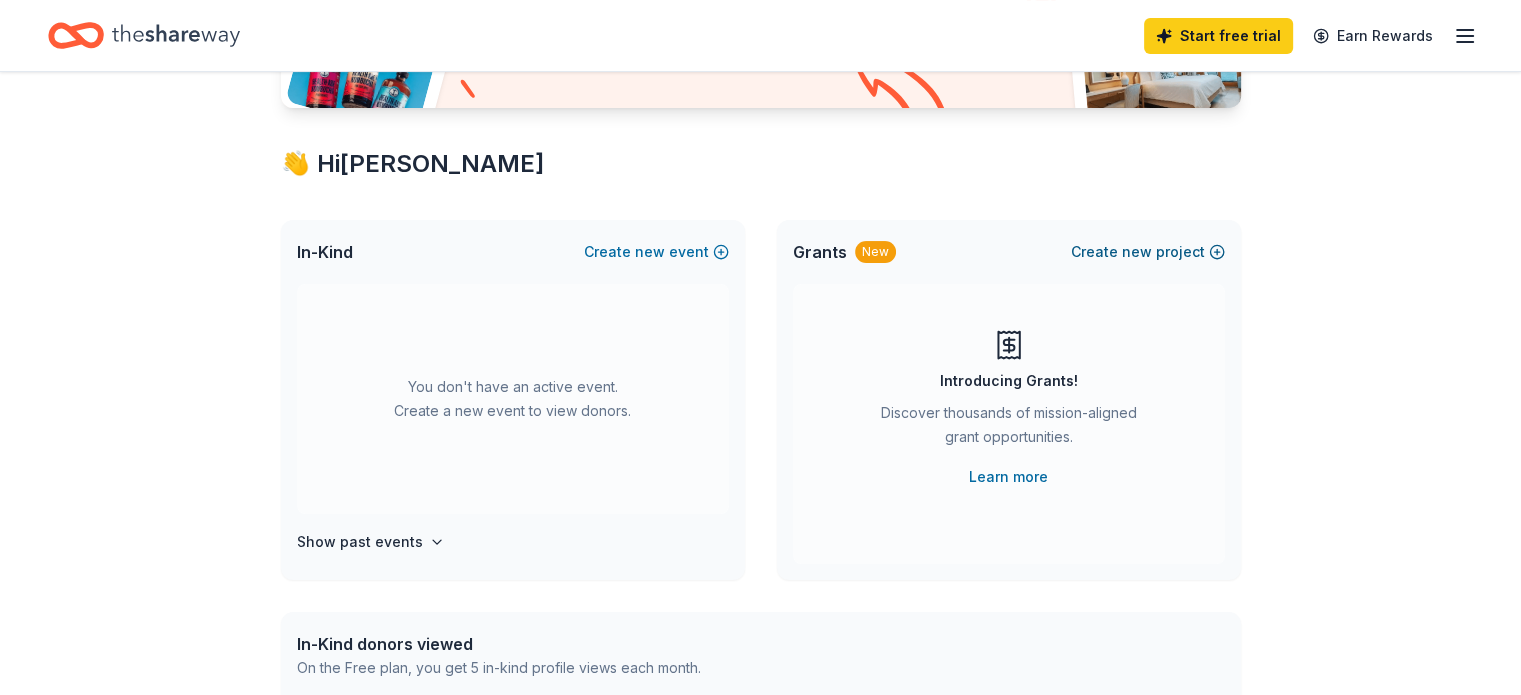 click on "Create  new  project" at bounding box center [1148, 252] 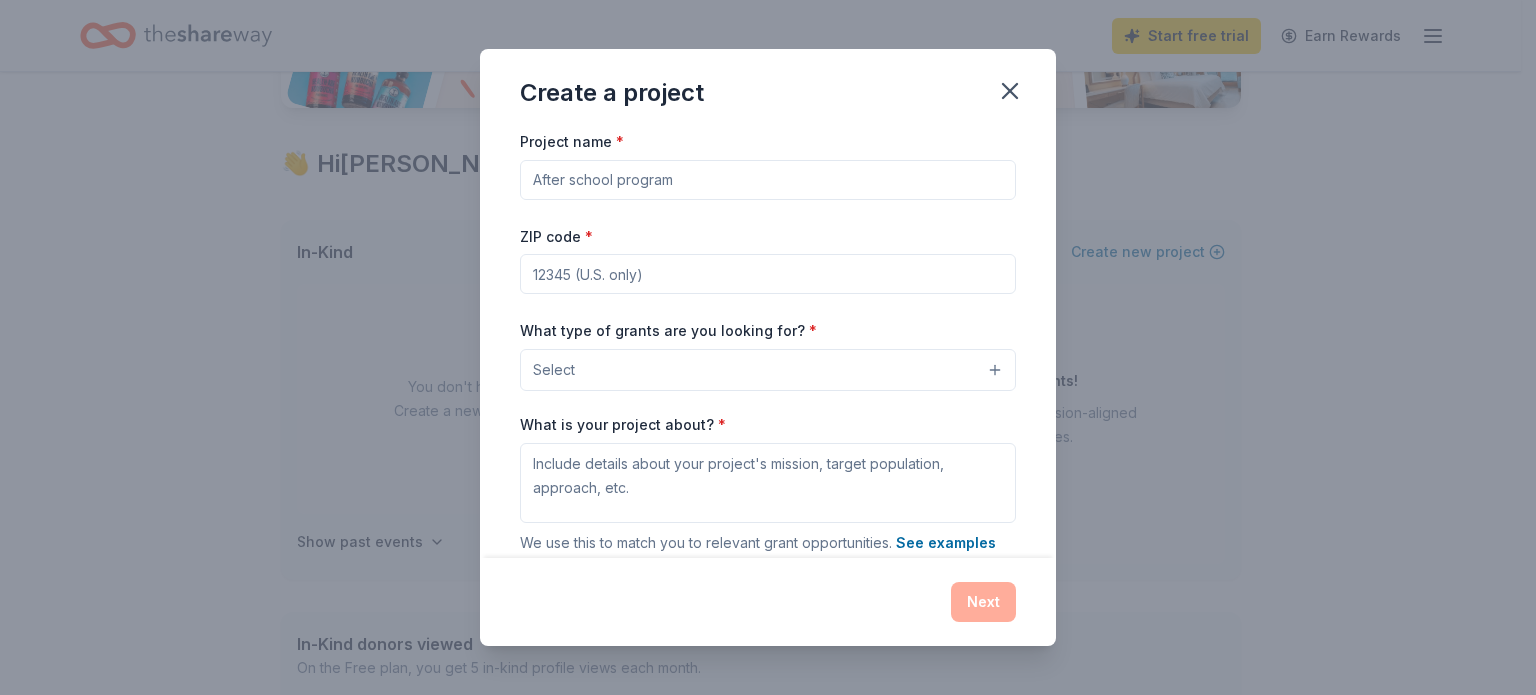 click on "Project name *" at bounding box center [768, 180] 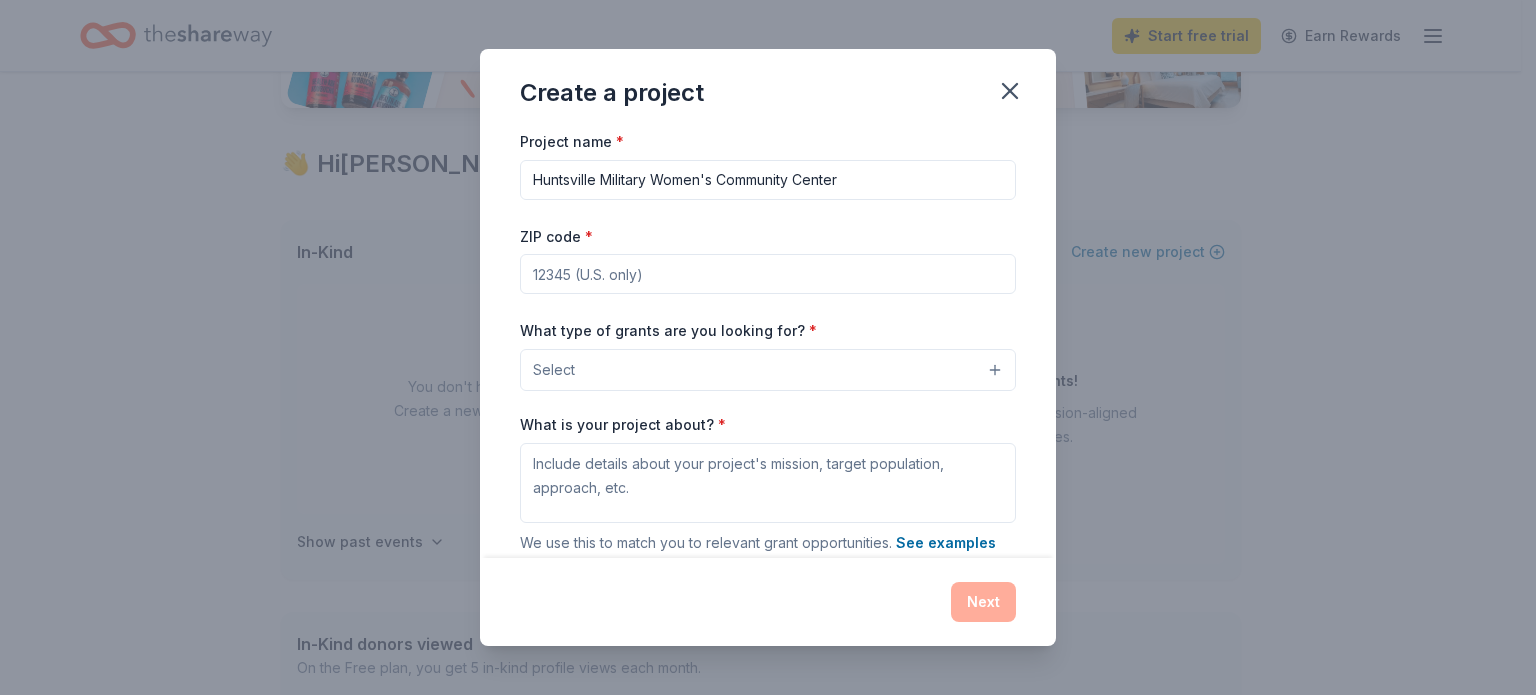 type on "Huntsville Military Women's Community Center" 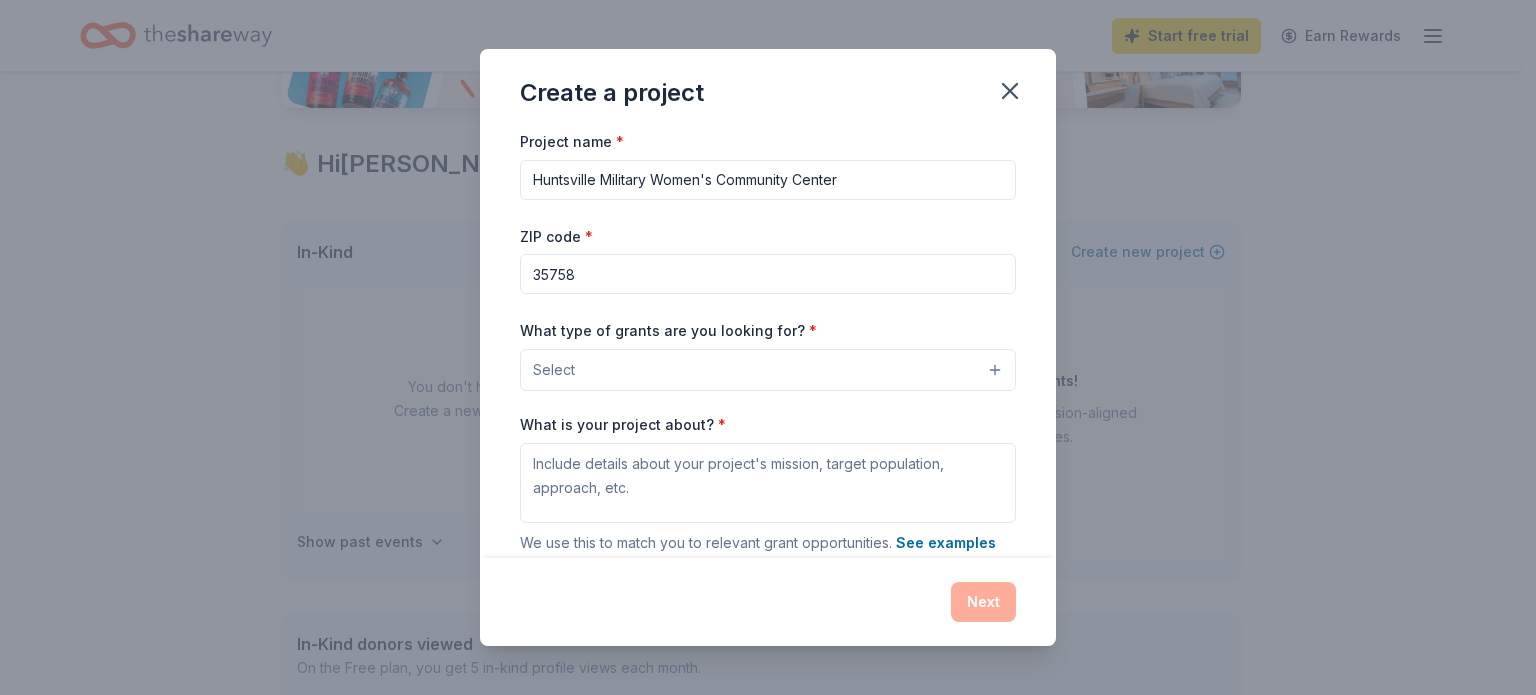type on "35758" 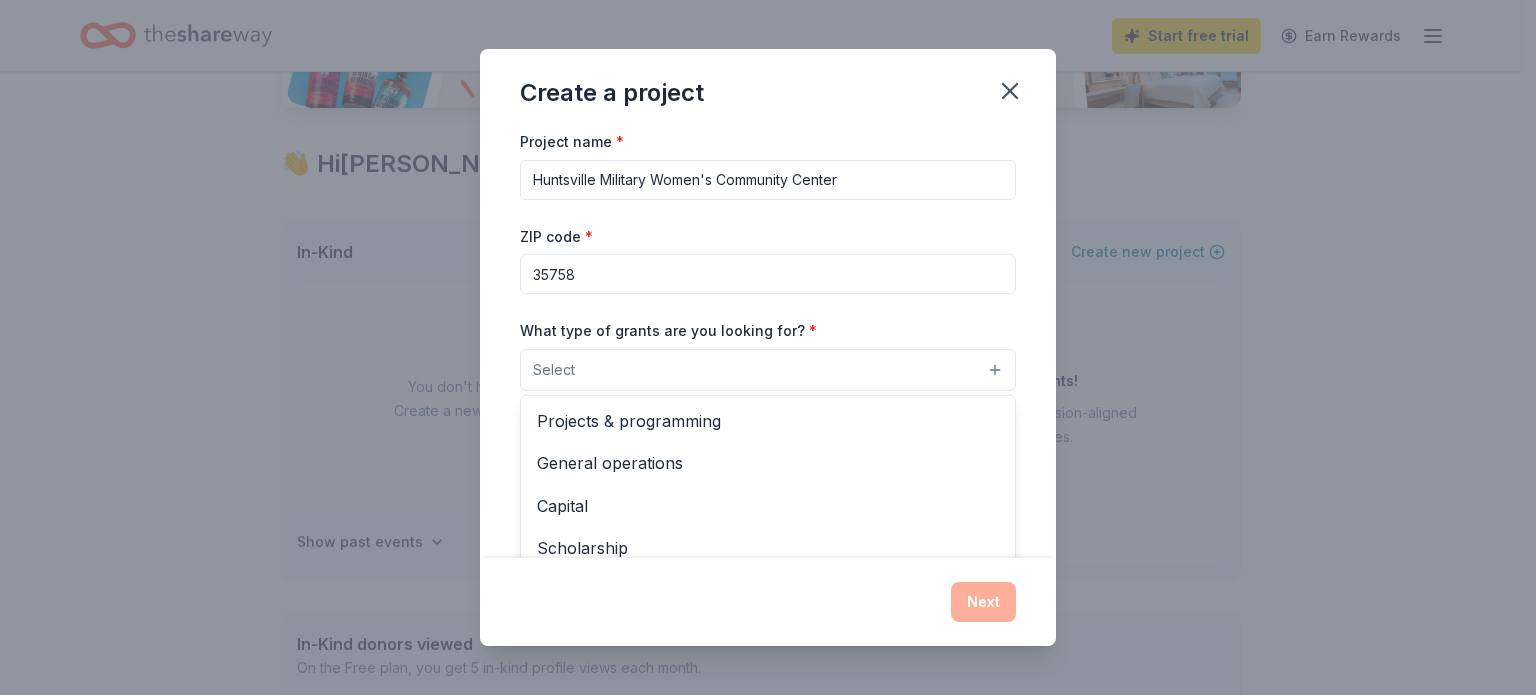 click on "Select" at bounding box center (768, 370) 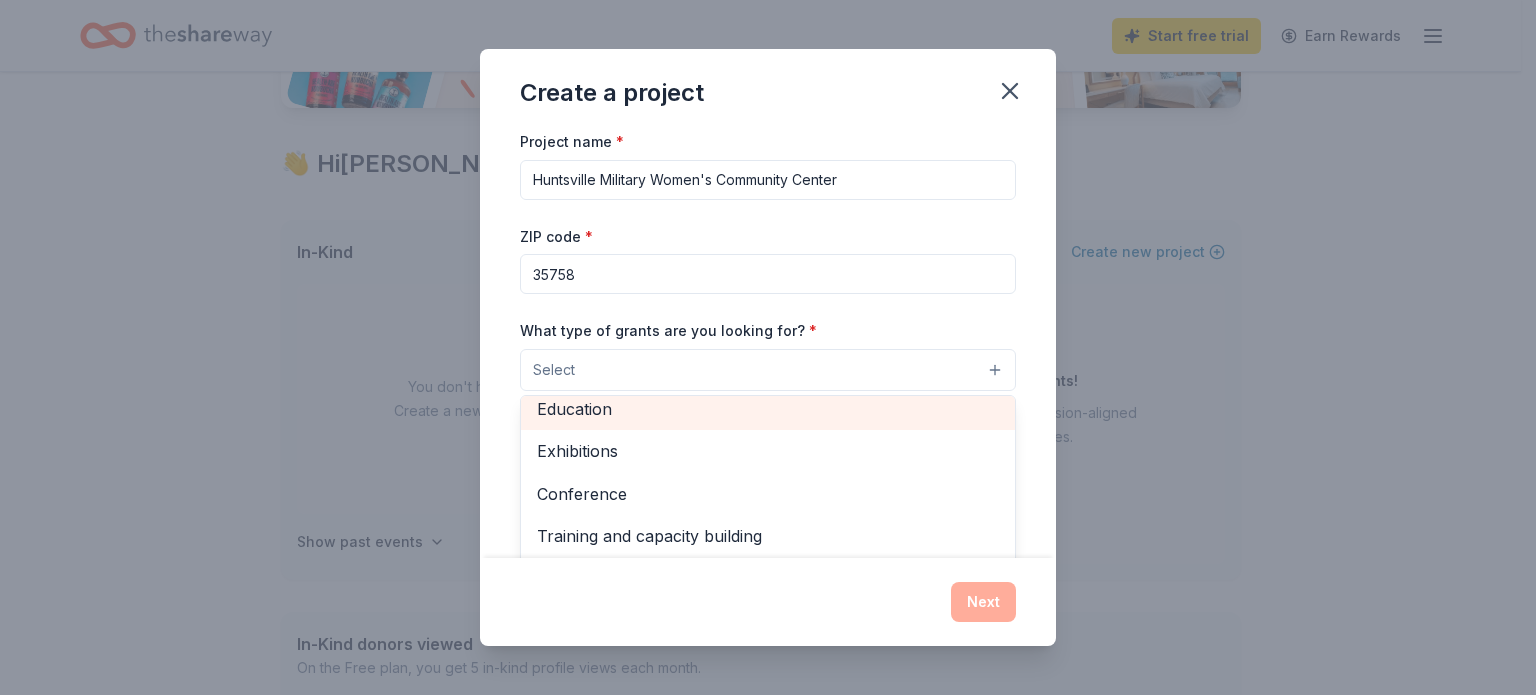 scroll, scrollTop: 236, scrollLeft: 0, axis: vertical 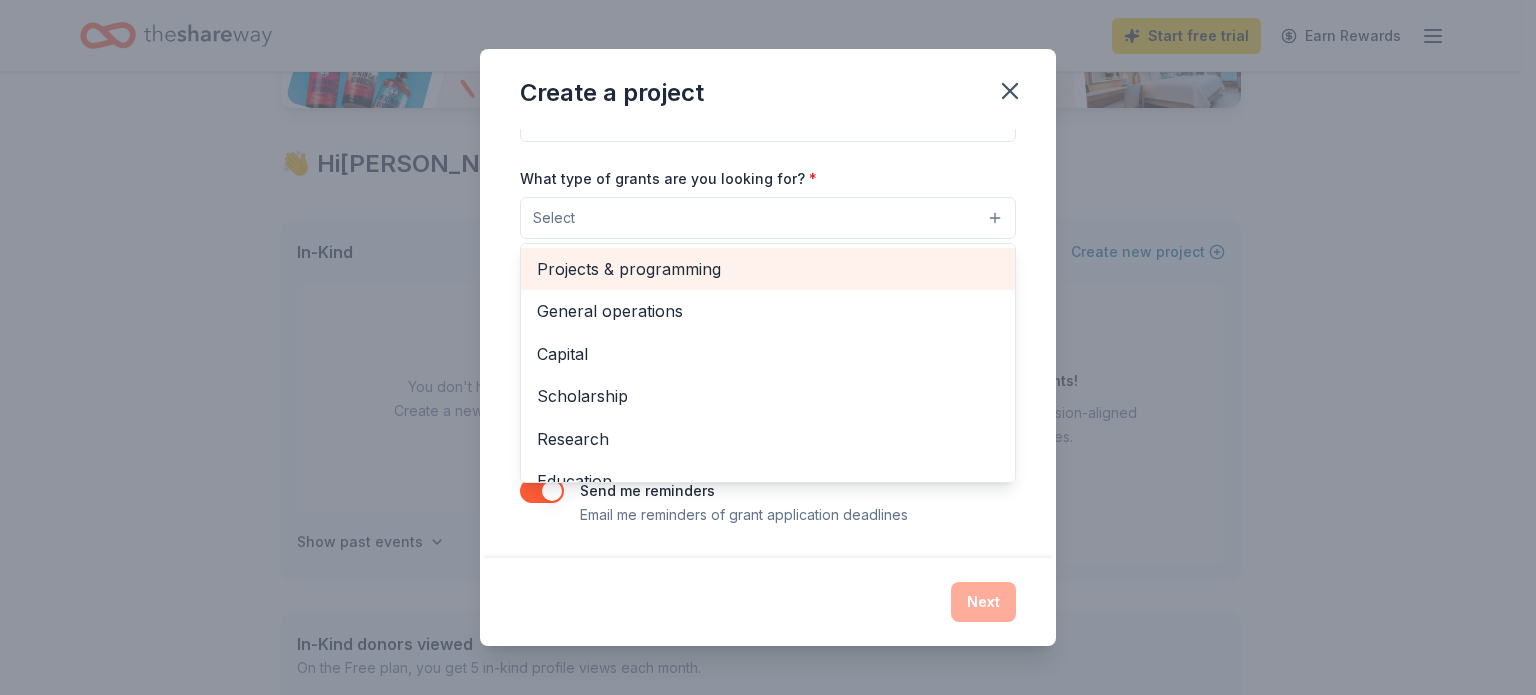 click on "Projects & programming" at bounding box center [768, 269] 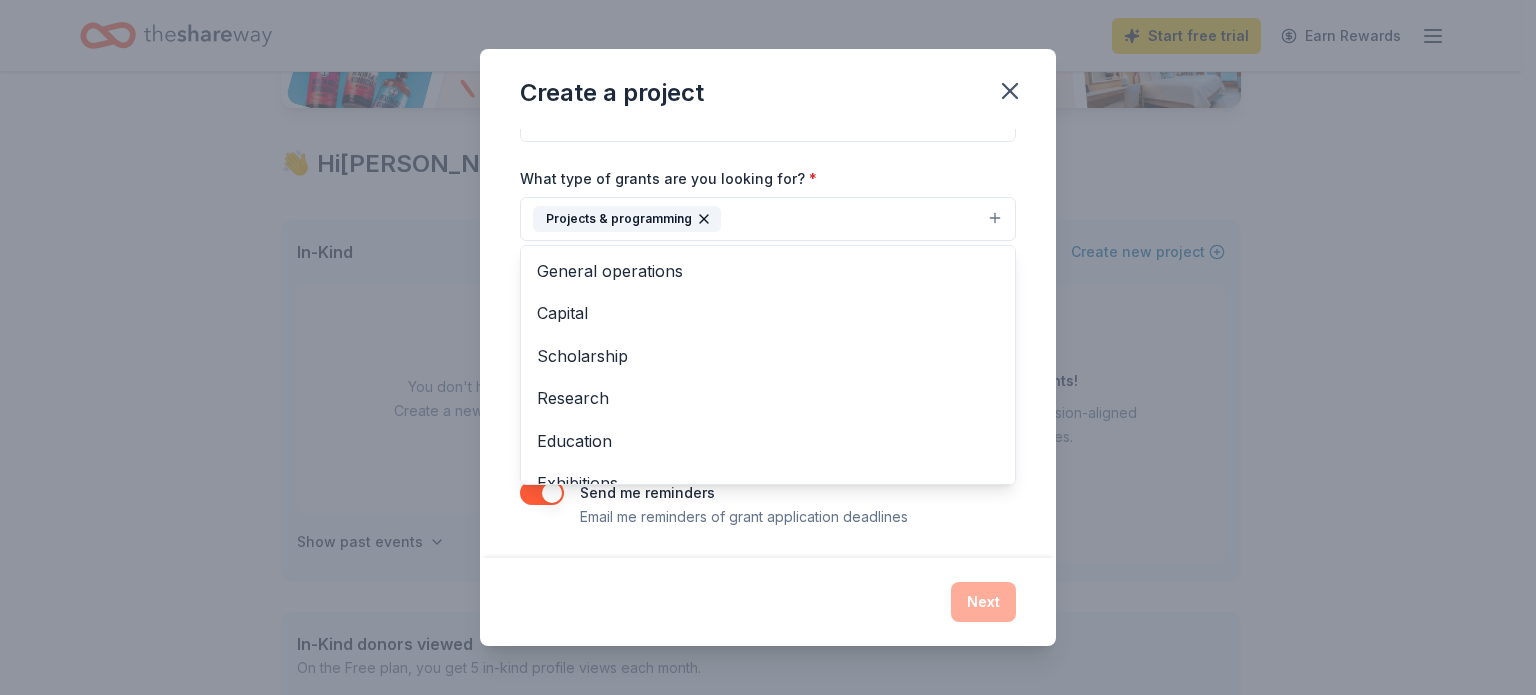 scroll, scrollTop: 153, scrollLeft: 0, axis: vertical 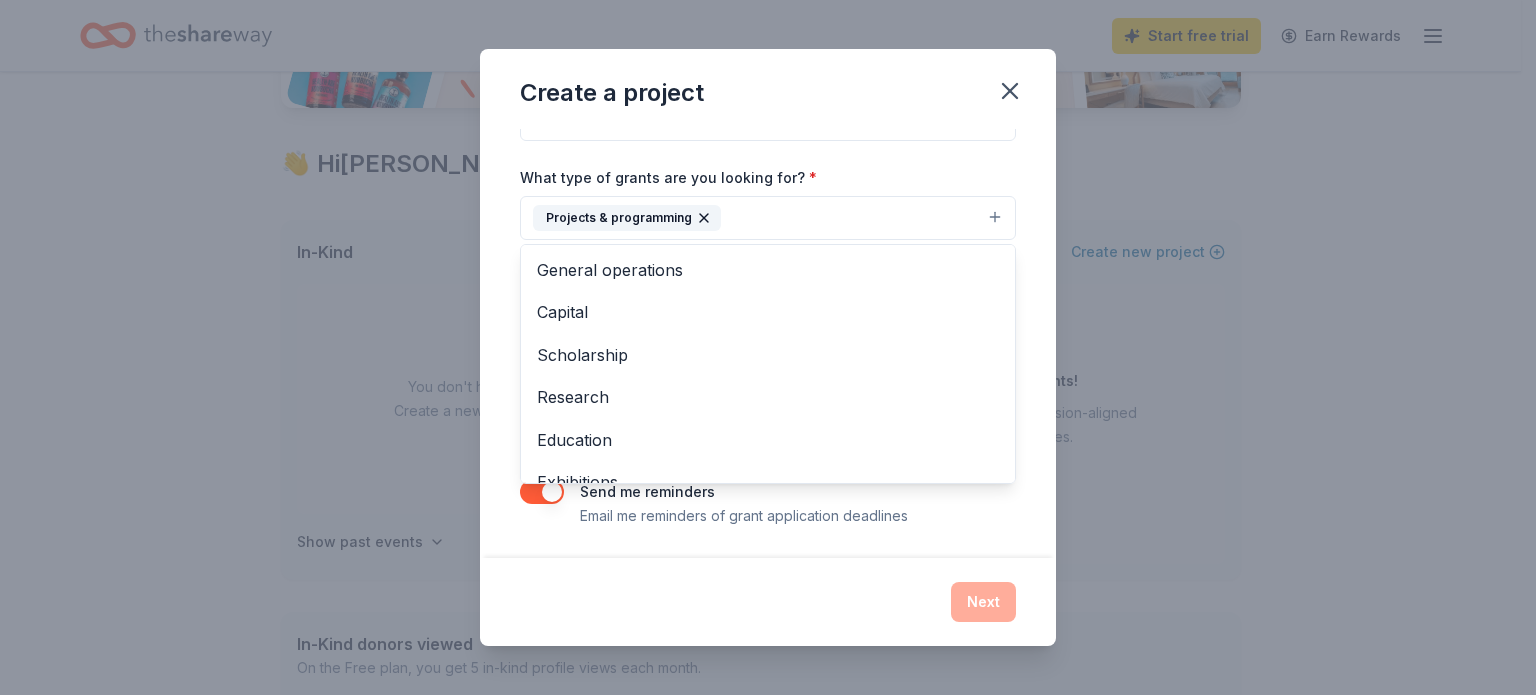 click on "Create a project Project name * Huntsville Military Women's Community Center ZIP code * 35758 What type of grants are you looking for? * Projects & programming General operations Capital Scholarship Research Education Exhibitions Conference Training and capacity building Fellowship Other What is your project about? * We use this to match you to relevant grant opportunities.   See examples We recommend at least 300 characters to get the best grant matches. Send me reminders Email me reminders of grant application deadlines Next" at bounding box center (768, 347) 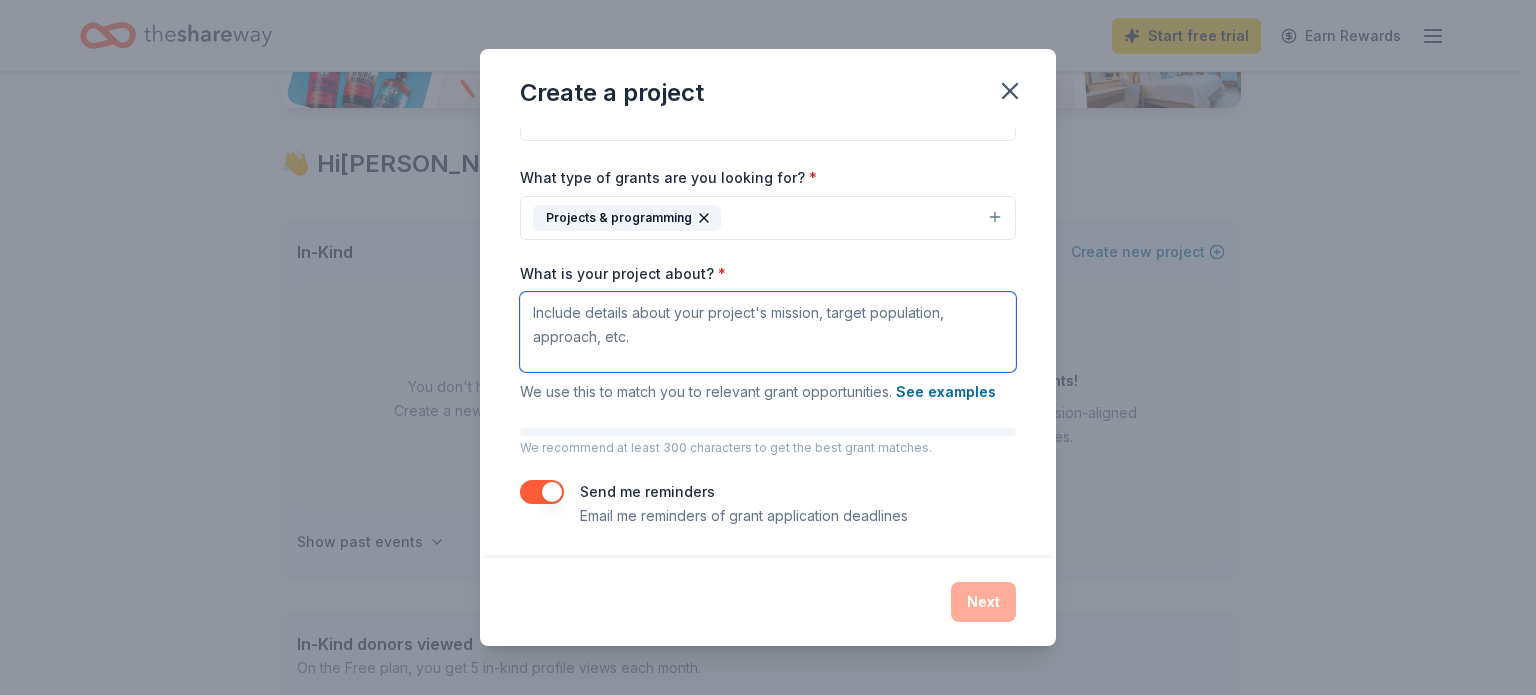click on "What is your project about? *" at bounding box center [768, 332] 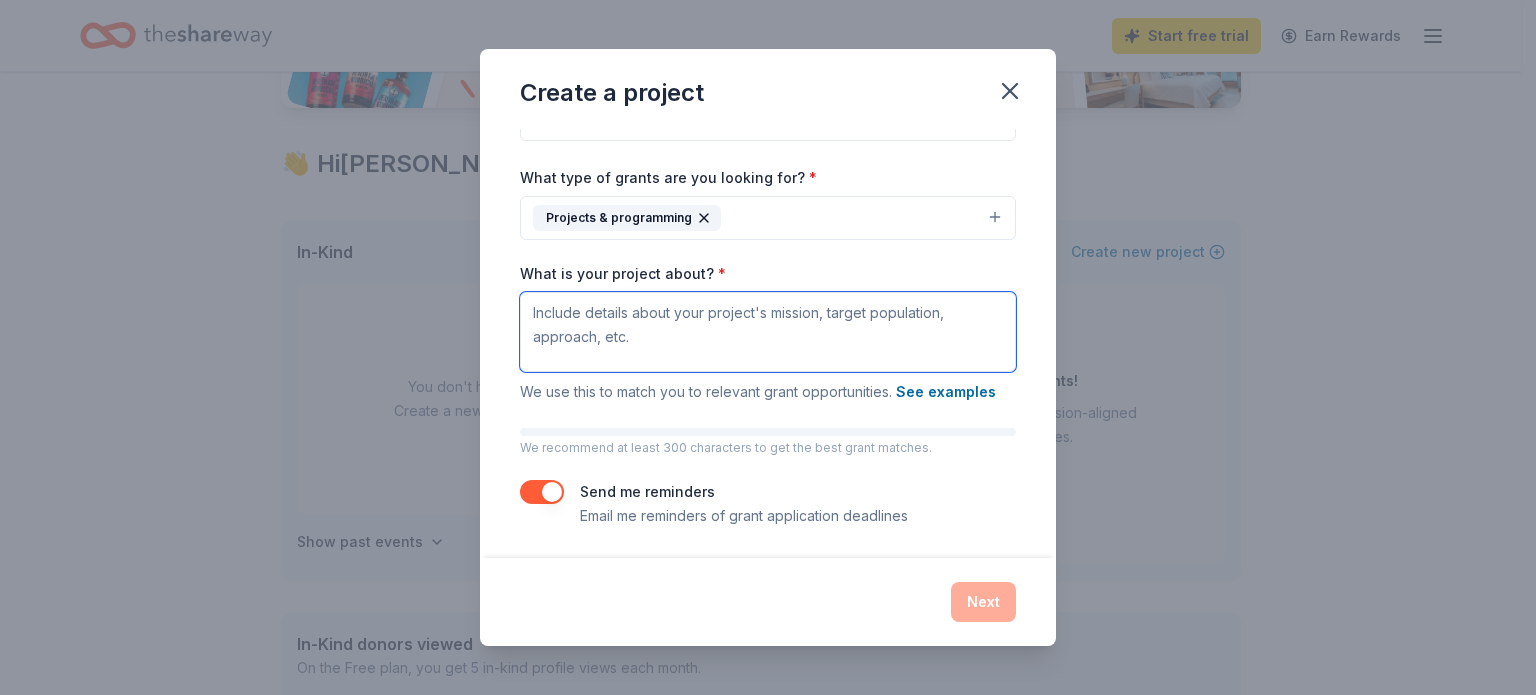 paste on "To formalize and expand the Huntsville Military Women Community Center over 12 months by leveraging our existing programs, strengthening coordination, intake, and follow-up using a lean internal team, and ensuring that no military woman faces her healing journey alone. All direct clinical and telehealth therapy will be accessed through established partners." 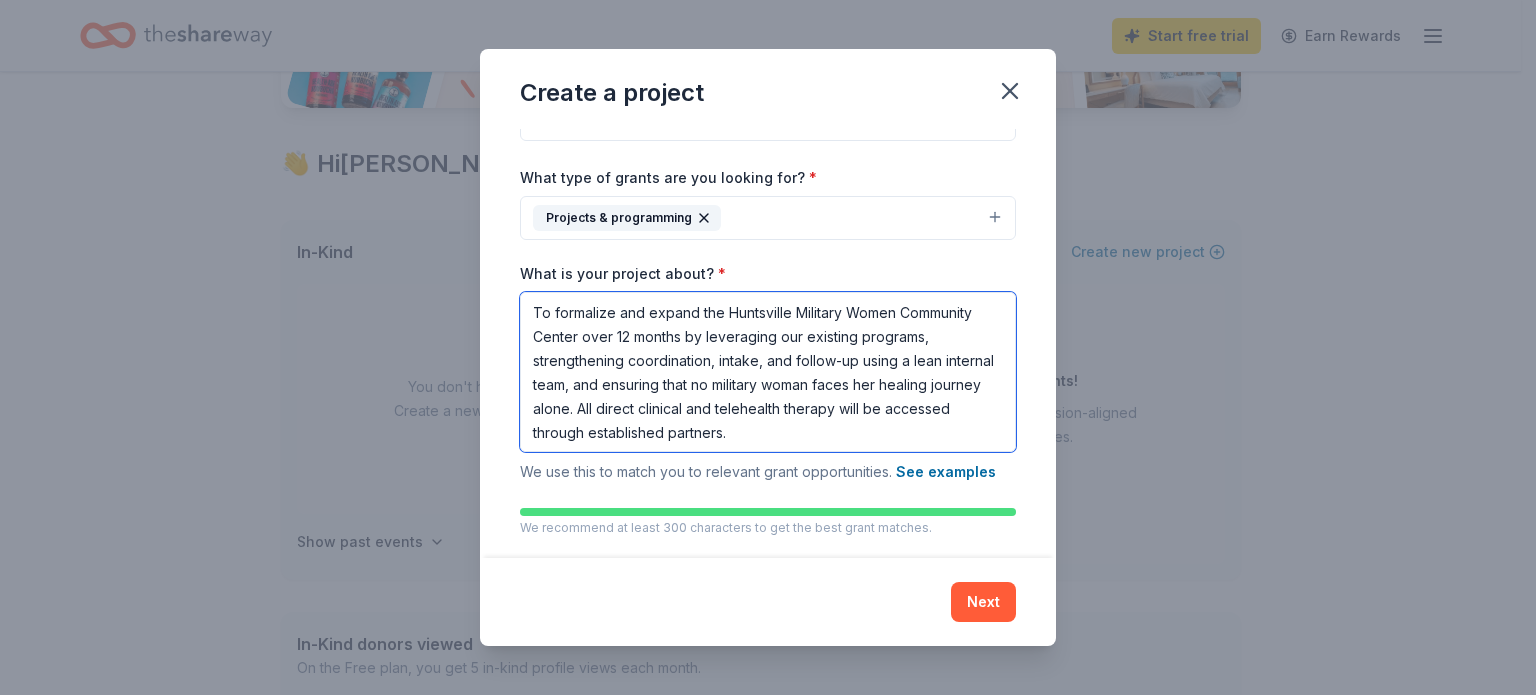 scroll, scrollTop: 1, scrollLeft: 0, axis: vertical 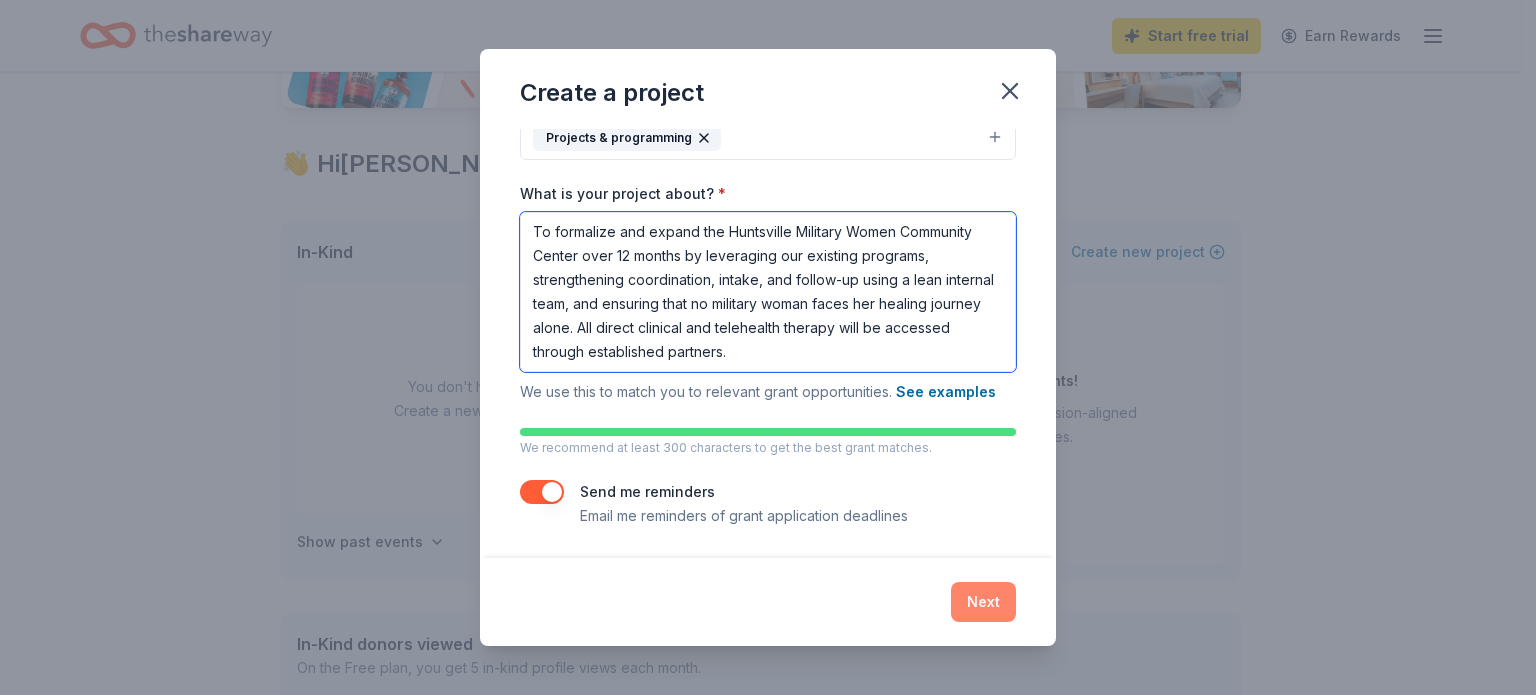 type on "To formalize and expand the Huntsville Military Women Community Center over 12 months by leveraging our existing programs, strengthening coordination, intake, and follow-up using a lean internal team, and ensuring that no military woman faces her healing journey alone. All direct clinical and telehealth therapy will be accessed through established partners." 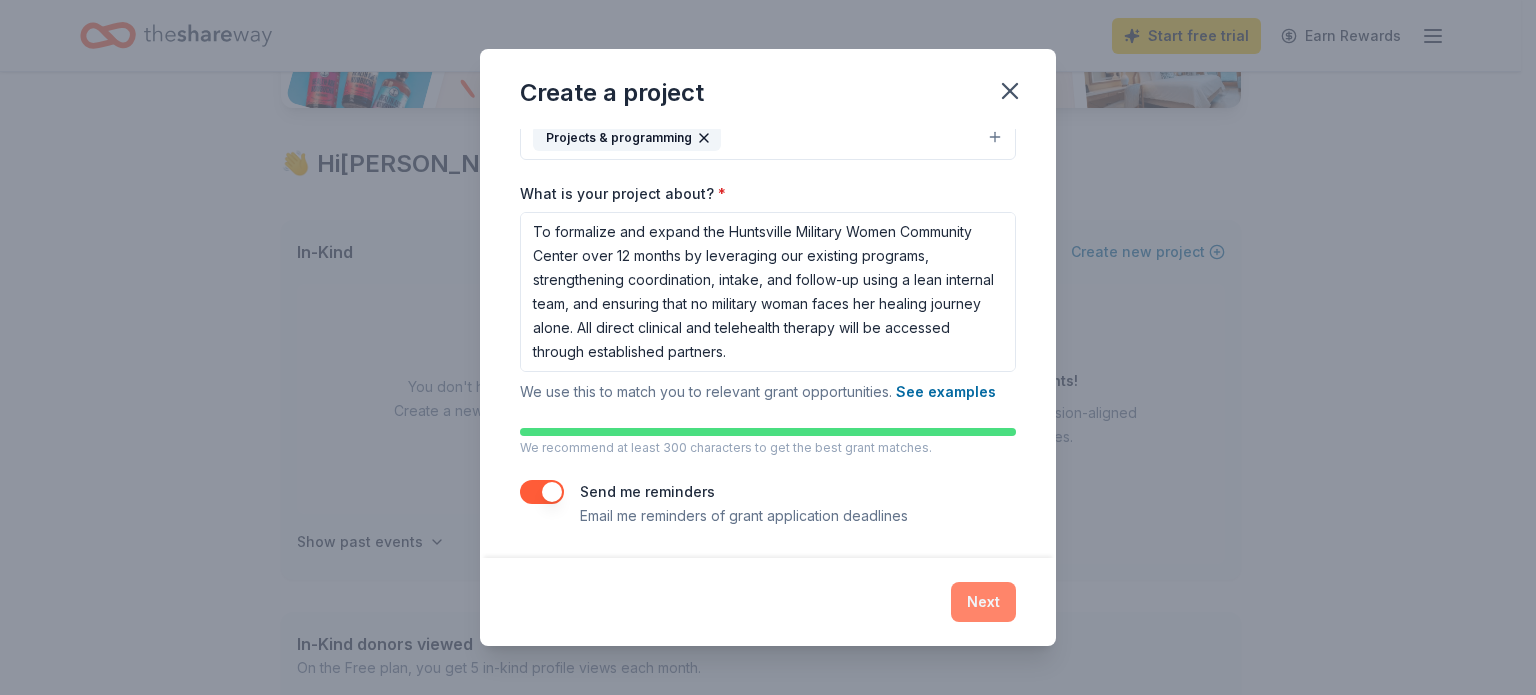 click on "Next" at bounding box center (983, 602) 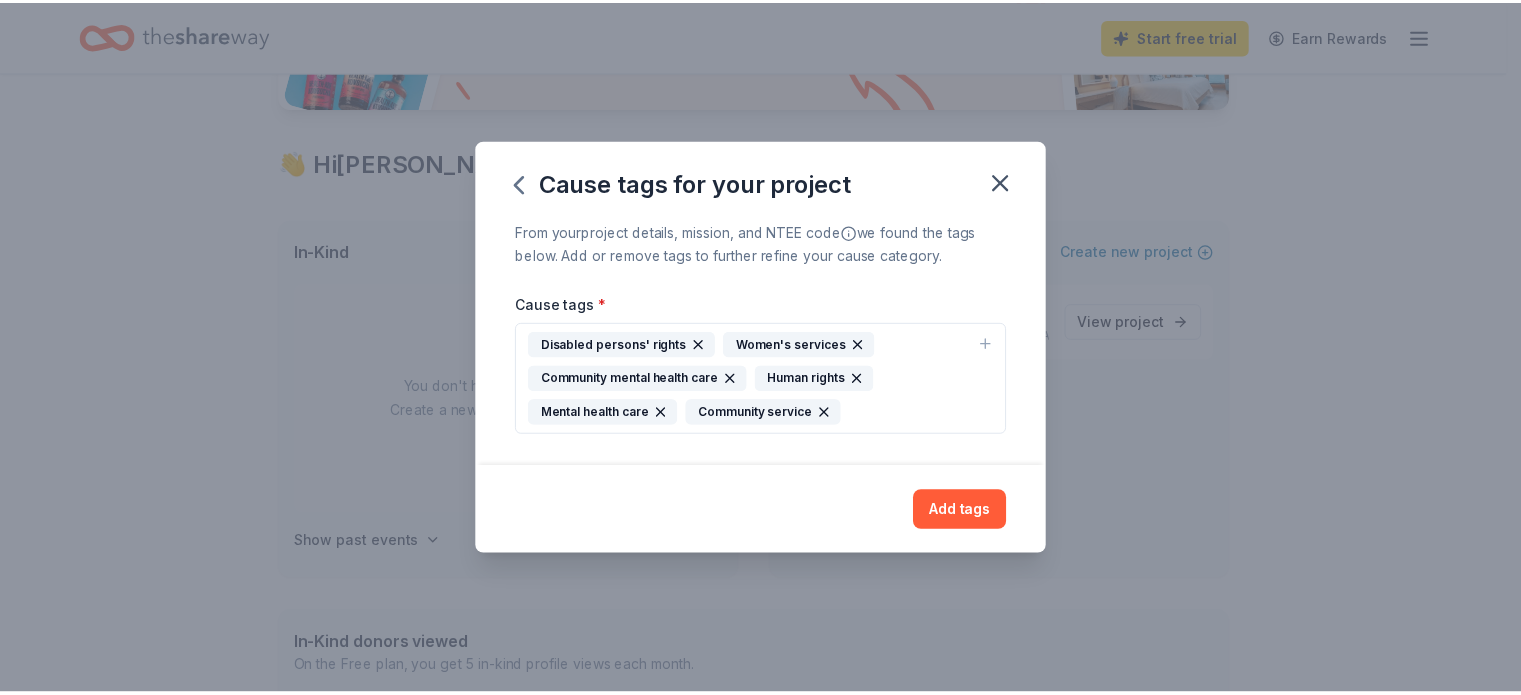 scroll, scrollTop: 0, scrollLeft: 0, axis: both 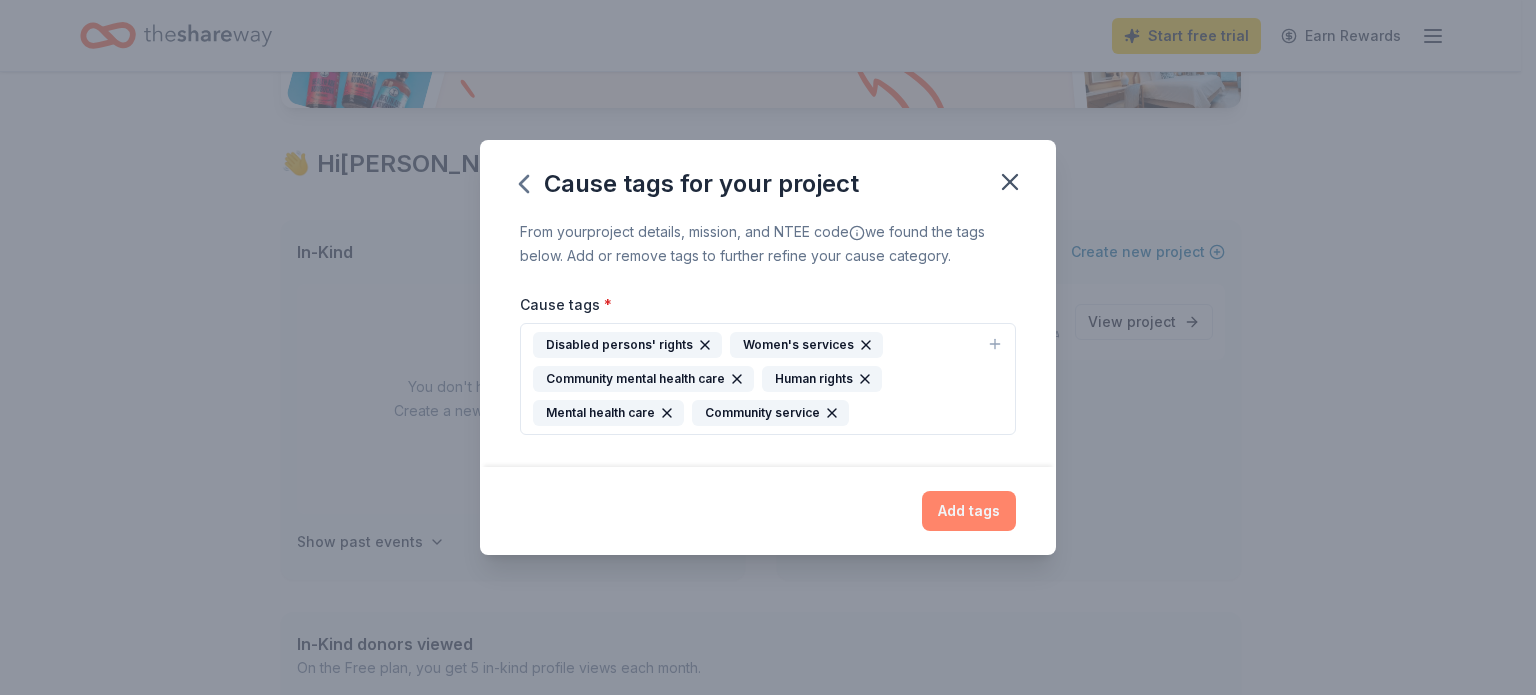 click on "Add tags" at bounding box center [969, 511] 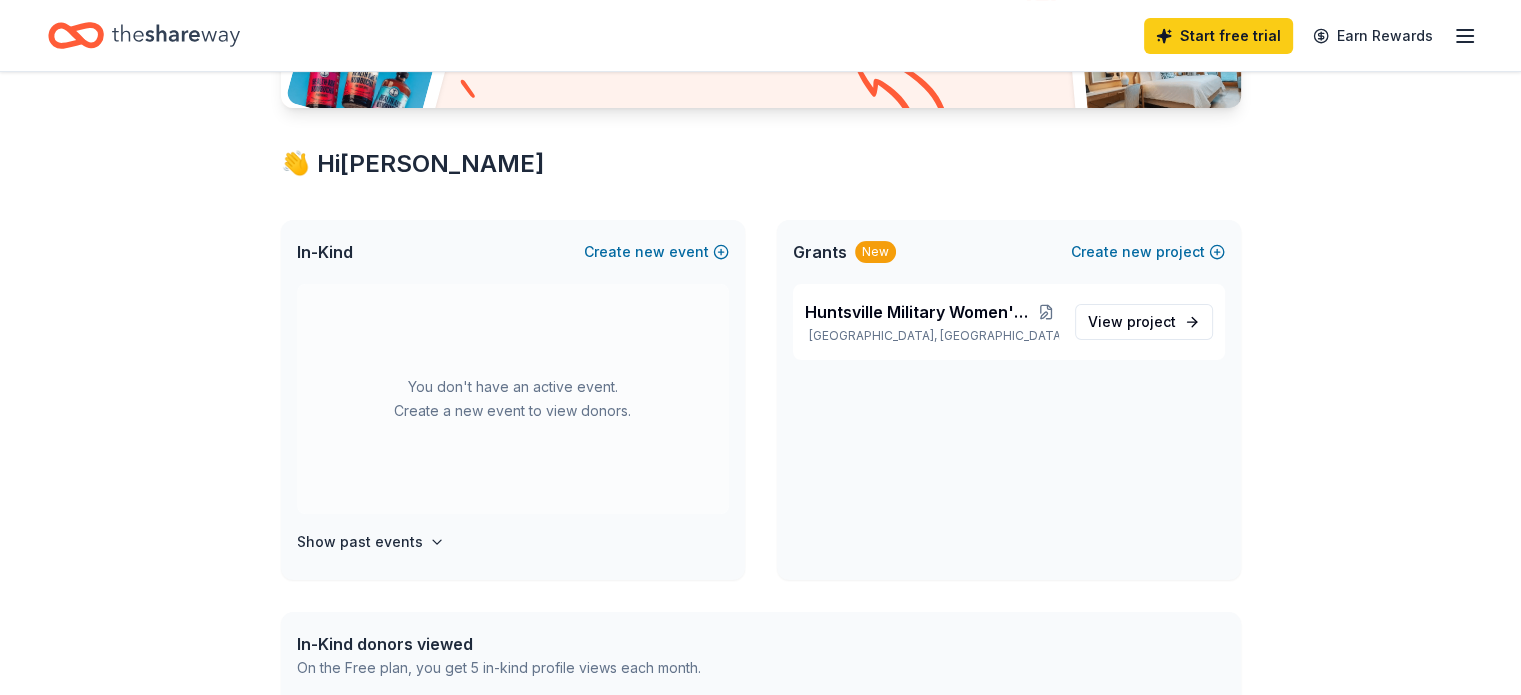 scroll, scrollTop: 0, scrollLeft: 0, axis: both 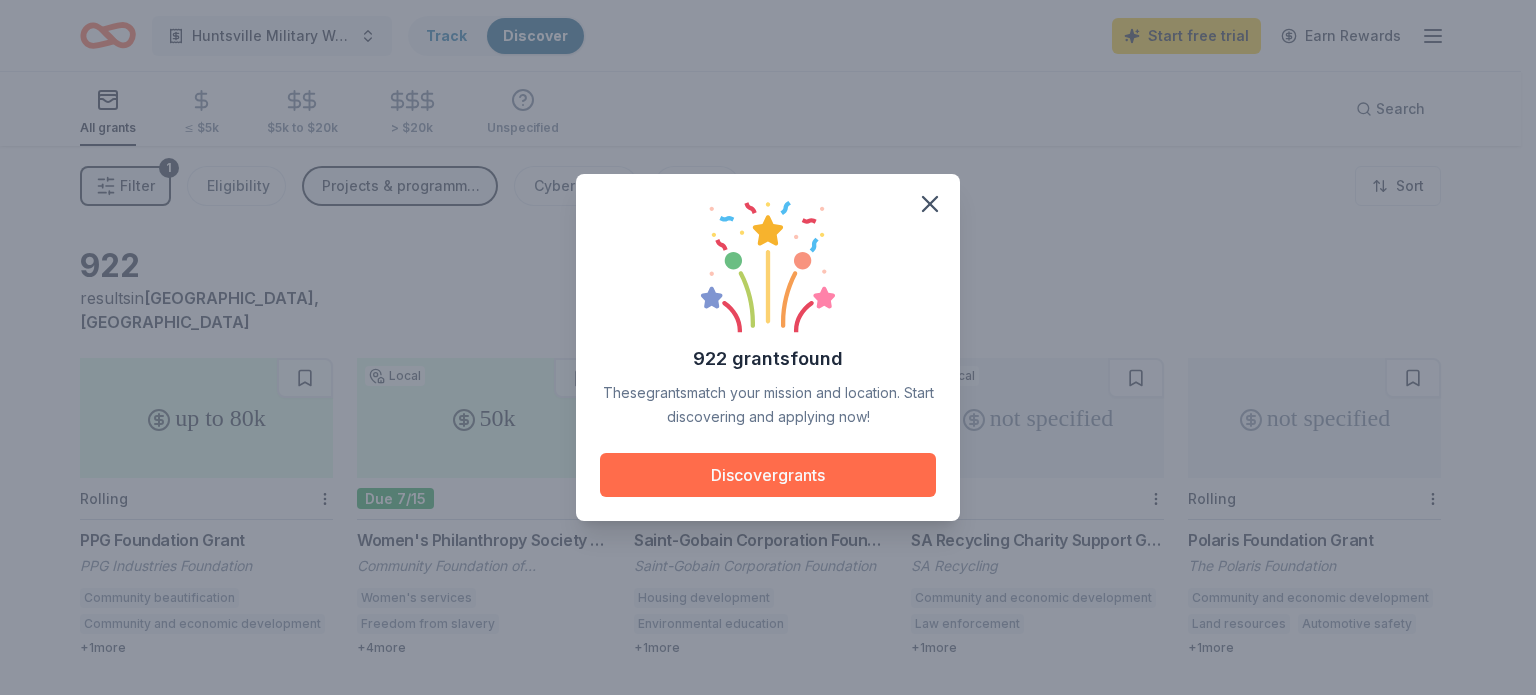click on "Discover  grants" at bounding box center (768, 475) 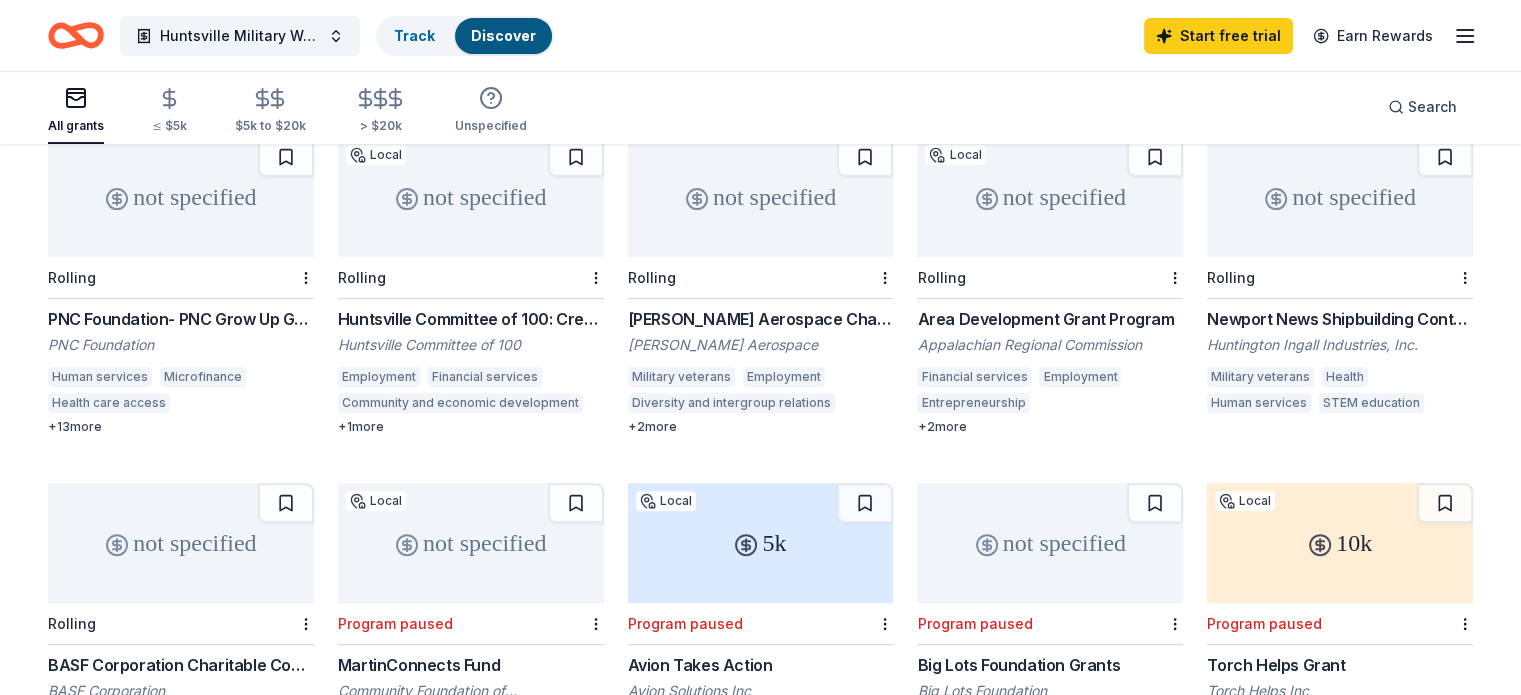 scroll, scrollTop: 600, scrollLeft: 0, axis: vertical 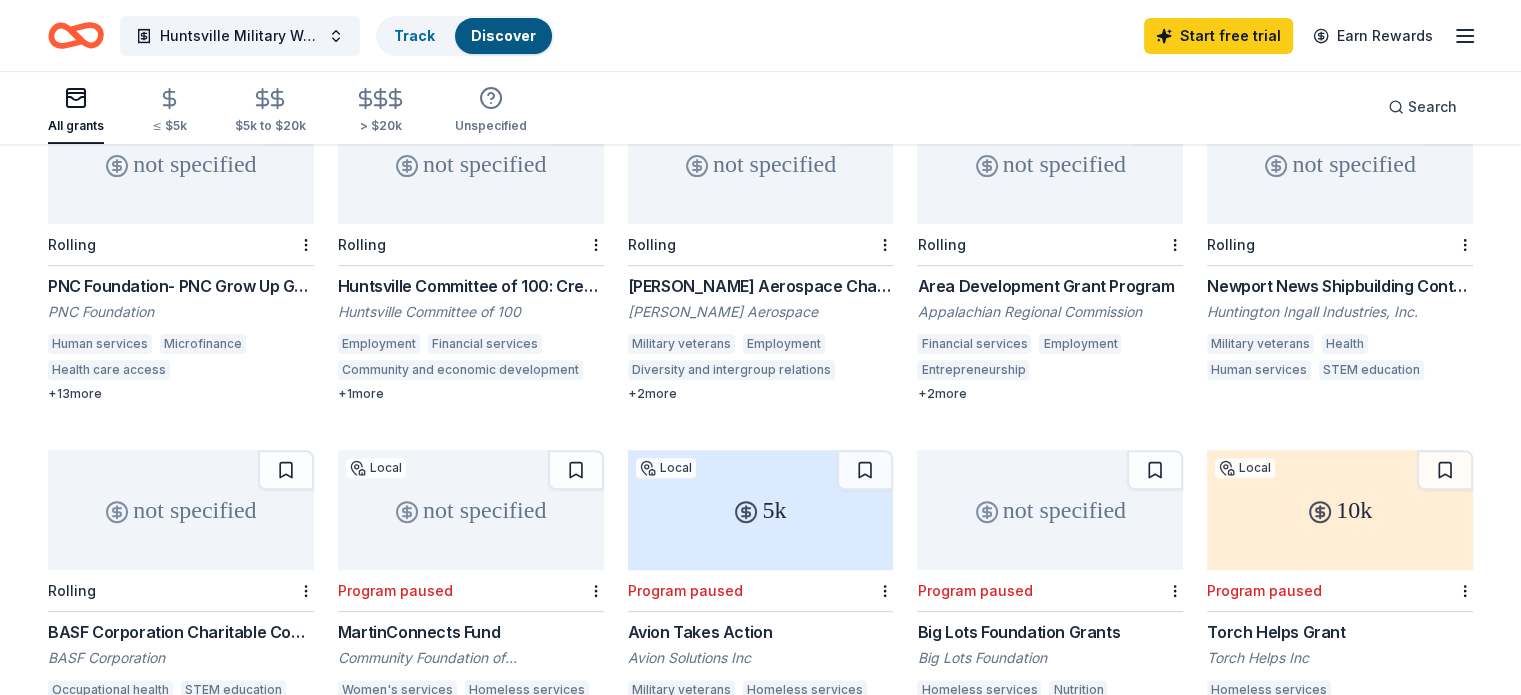 click on "Huntsville Committee of 100: Creative Cities Fund" at bounding box center (471, 286) 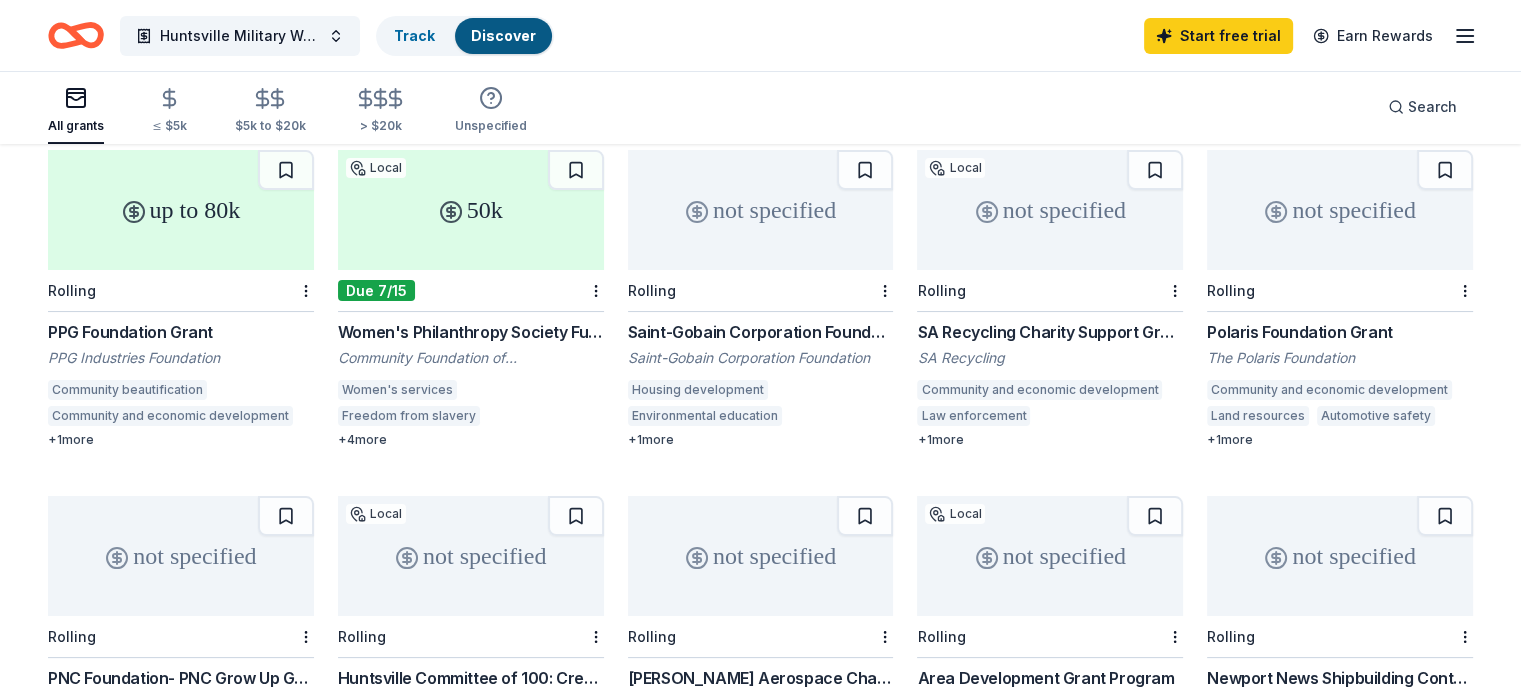 scroll, scrollTop: 0, scrollLeft: 0, axis: both 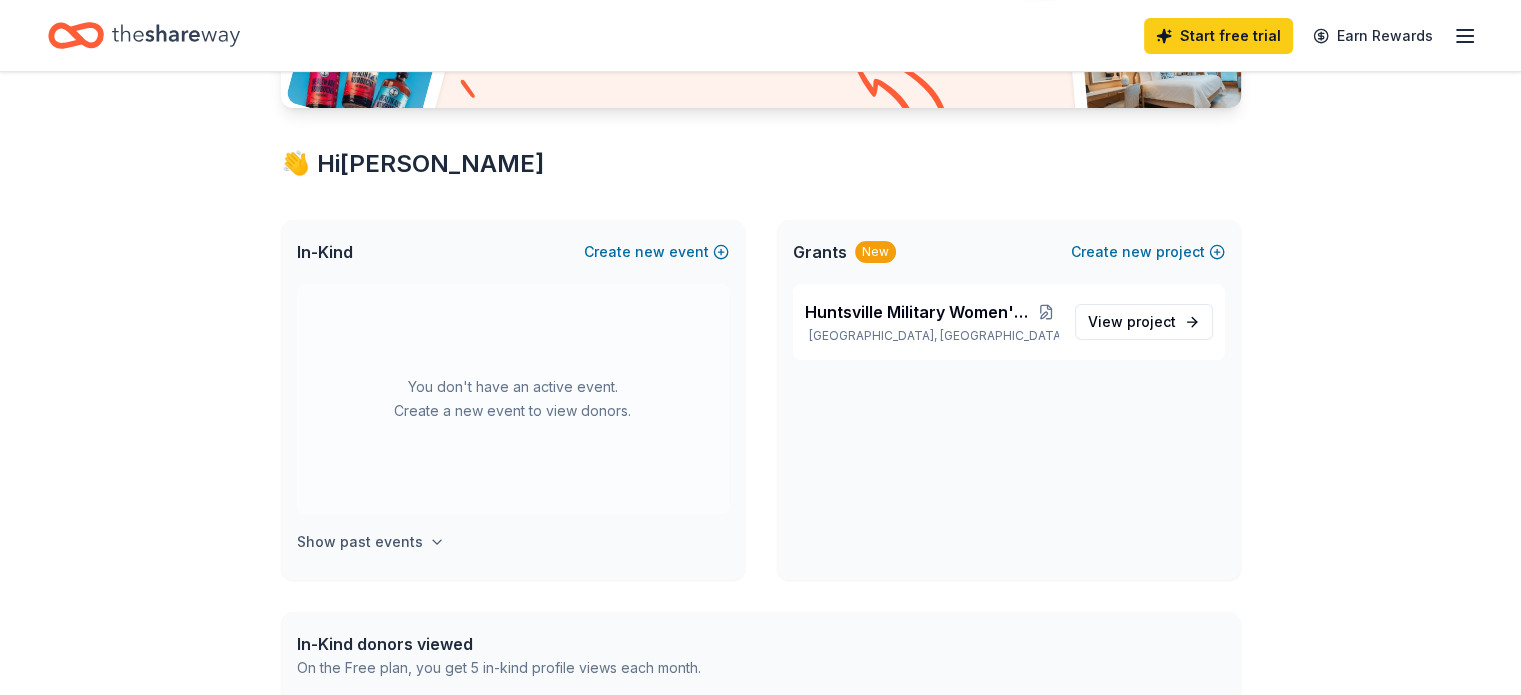 click on "Show past events" at bounding box center [360, 542] 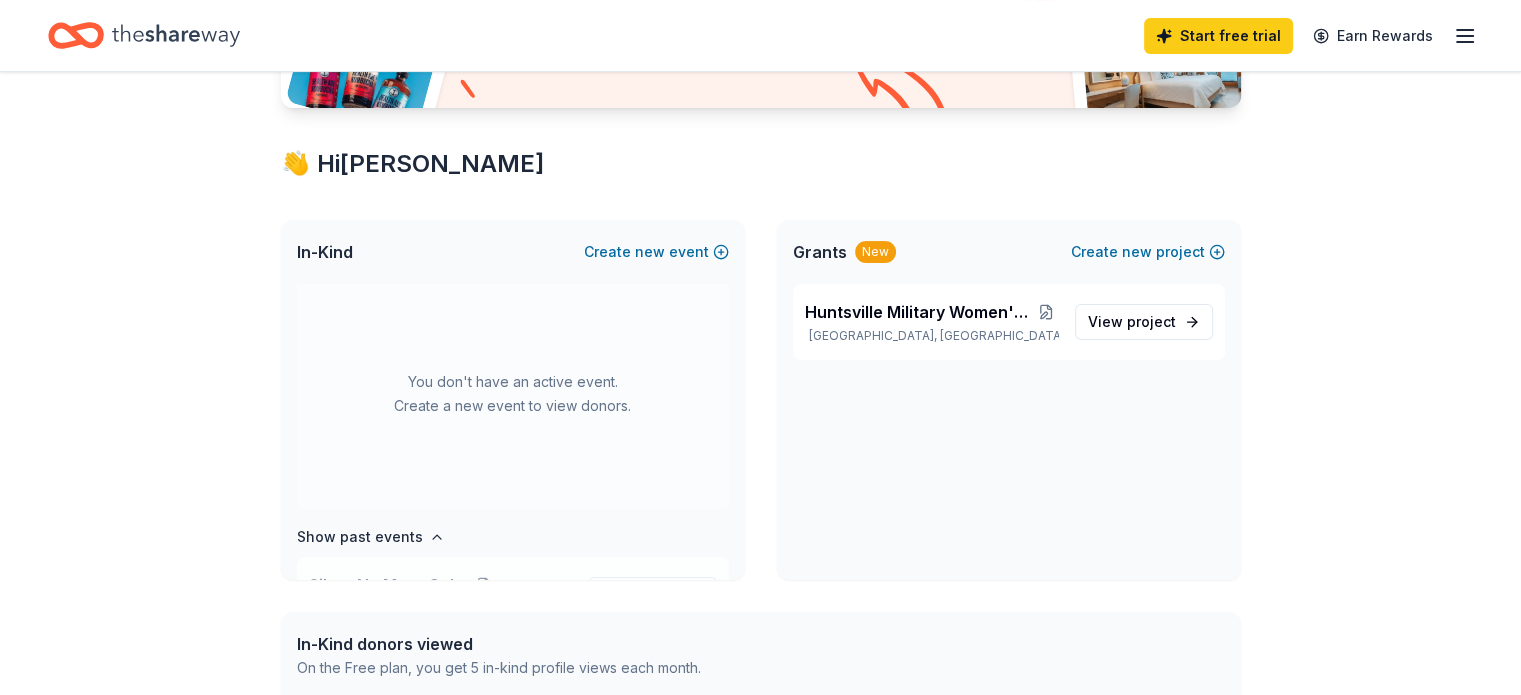 scroll, scrollTop: 0, scrollLeft: 0, axis: both 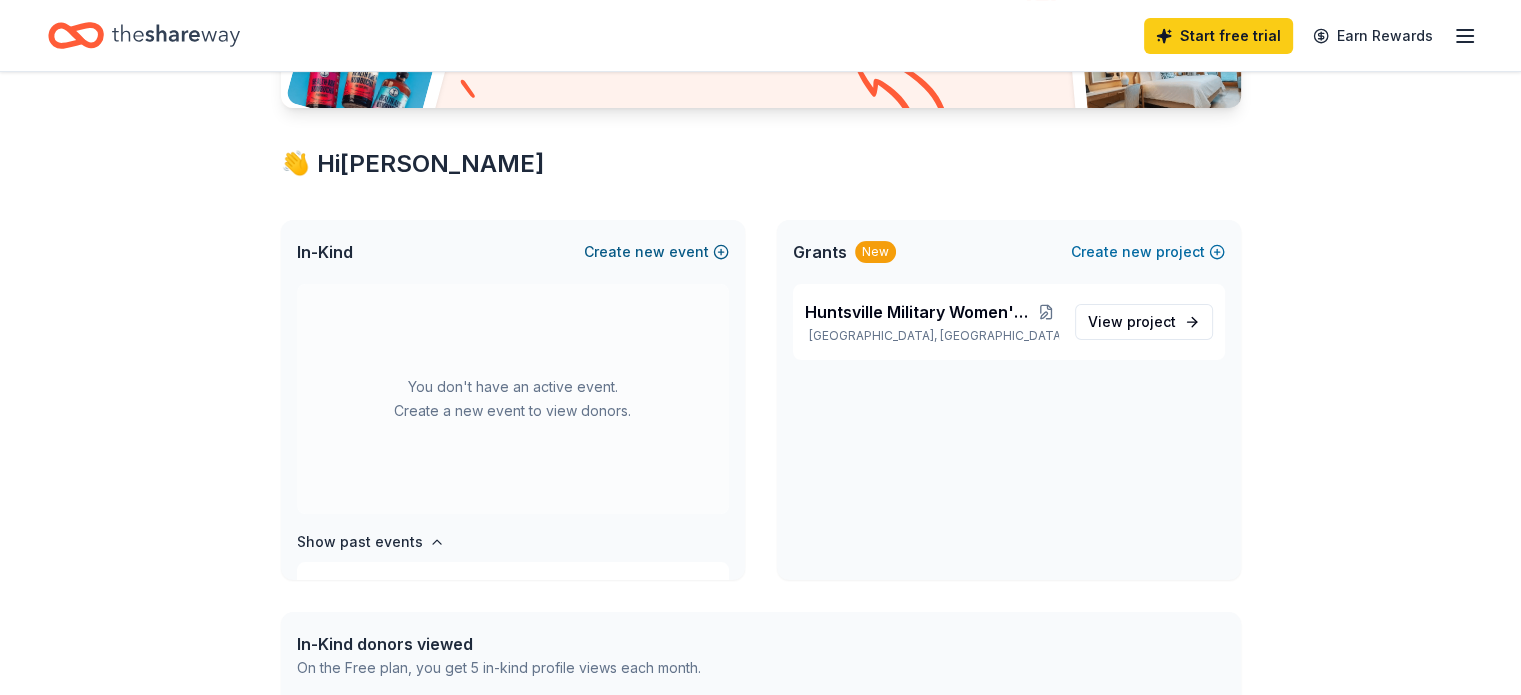click on "Create  new  event" at bounding box center [656, 252] 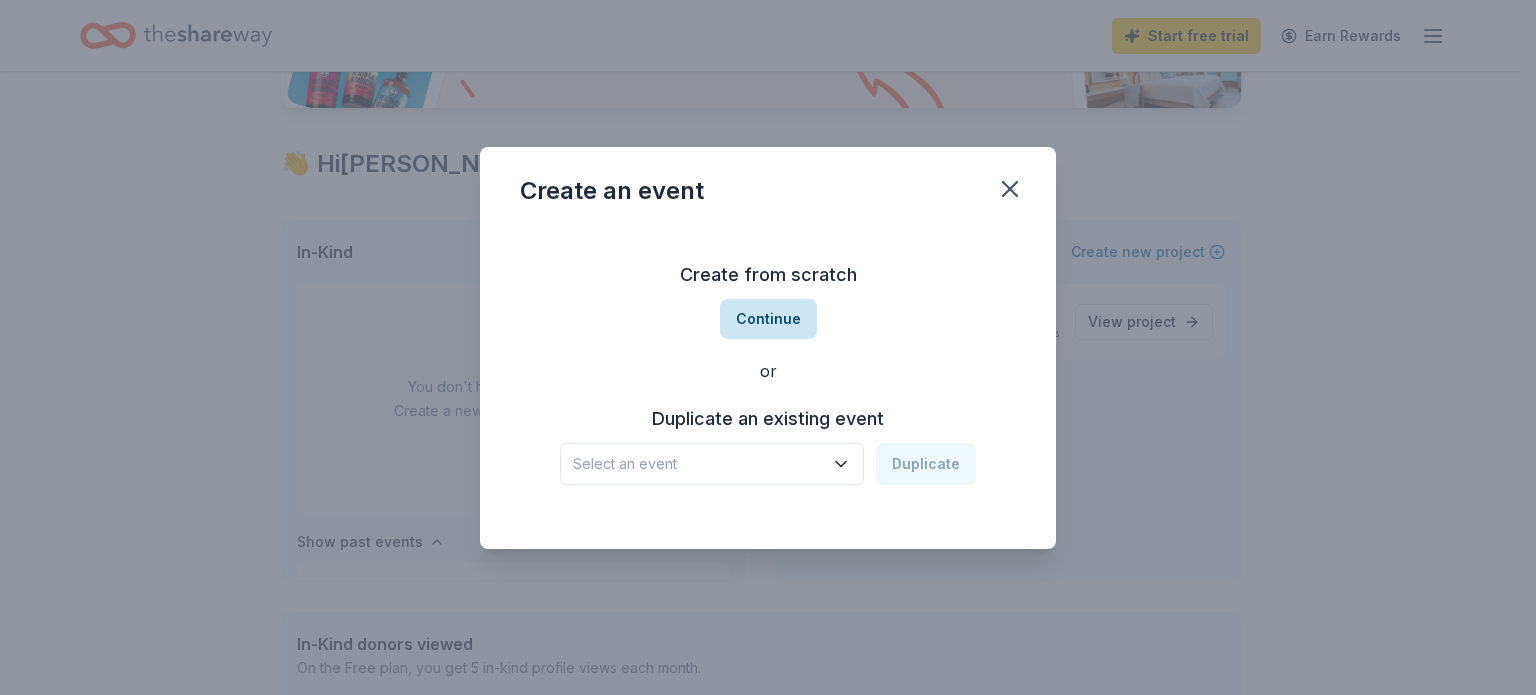click on "Continue" at bounding box center (768, 319) 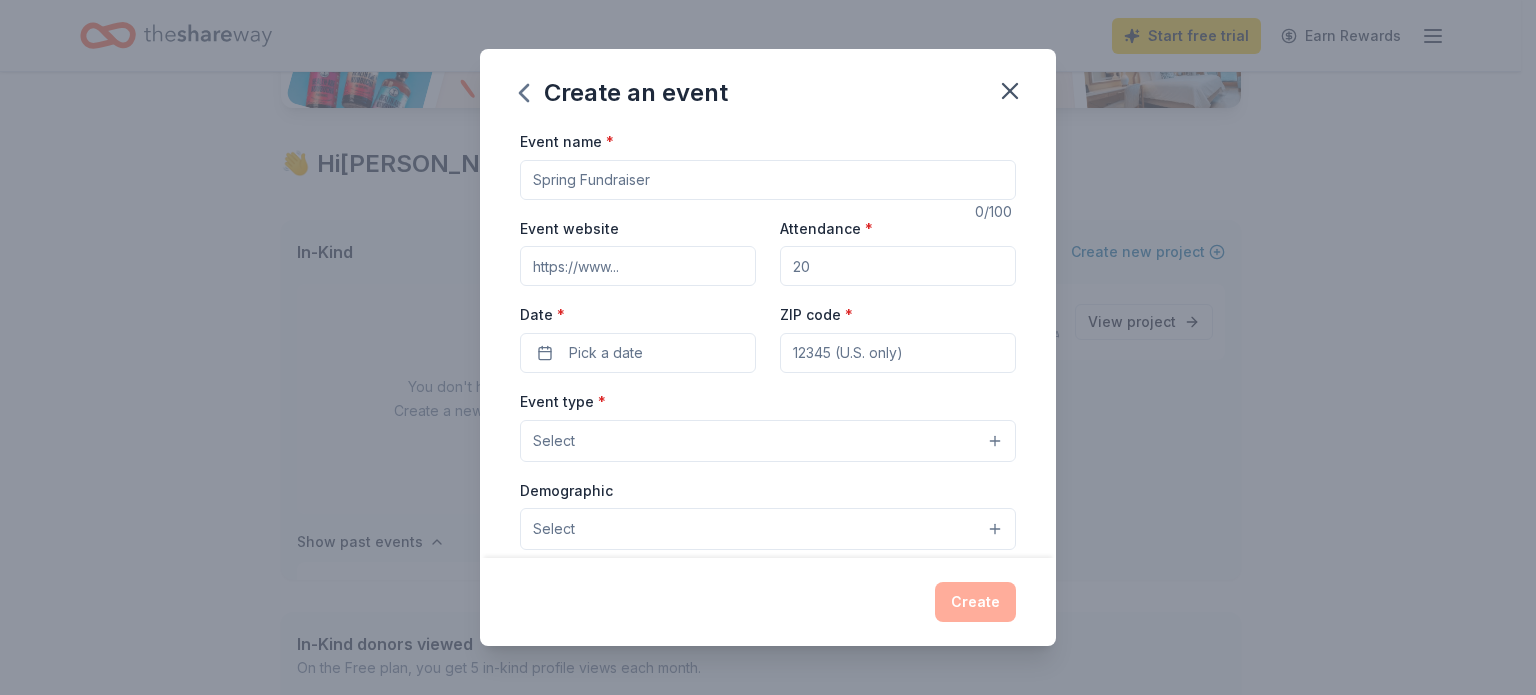 click on "Event name *" at bounding box center (768, 180) 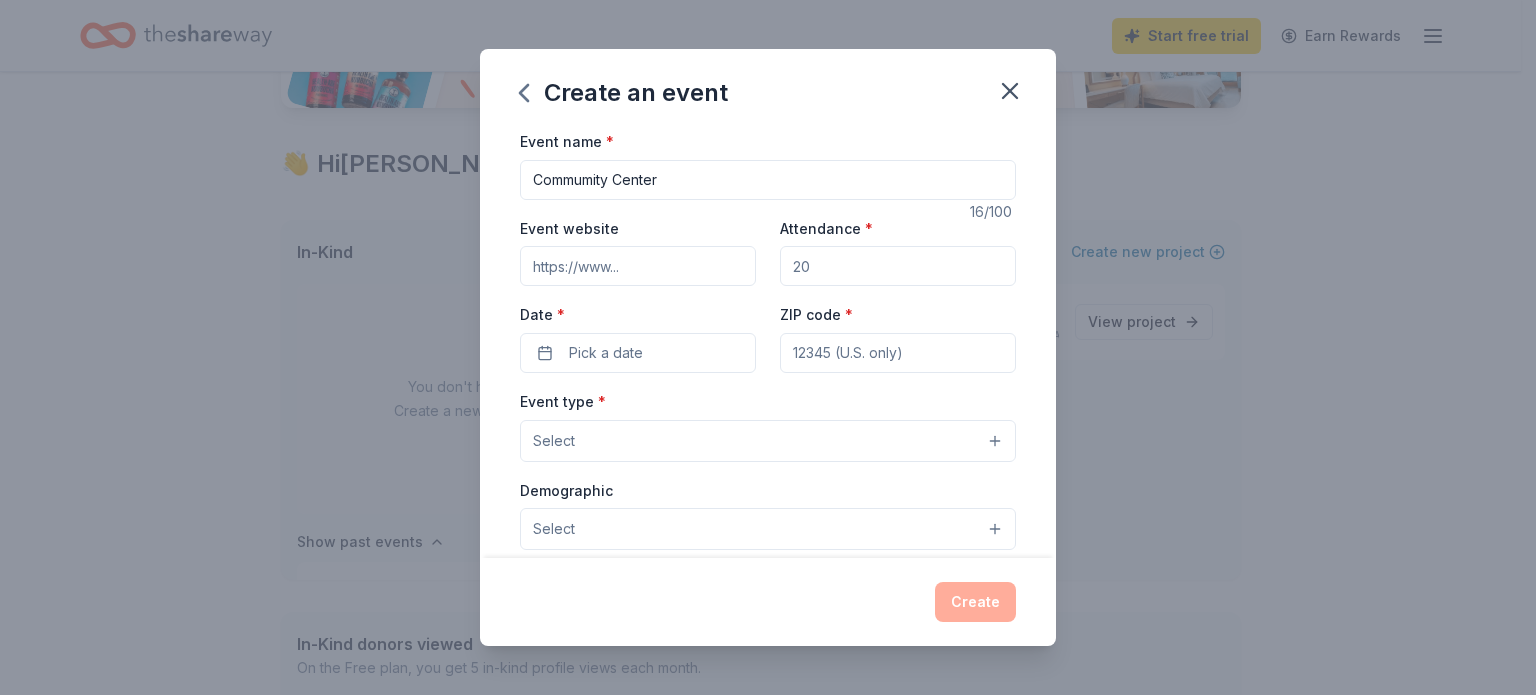 click on "Commumity Center" at bounding box center [768, 180] 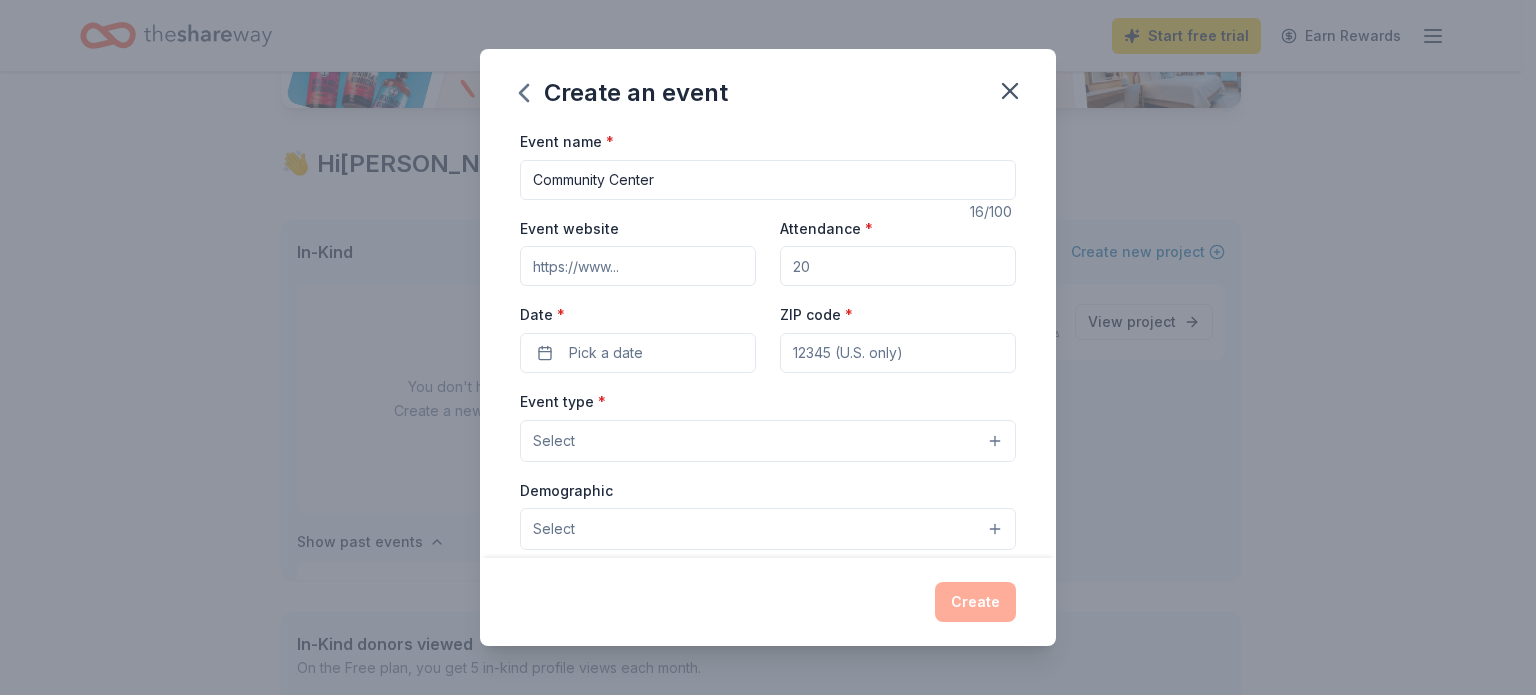 type on "Community Center" 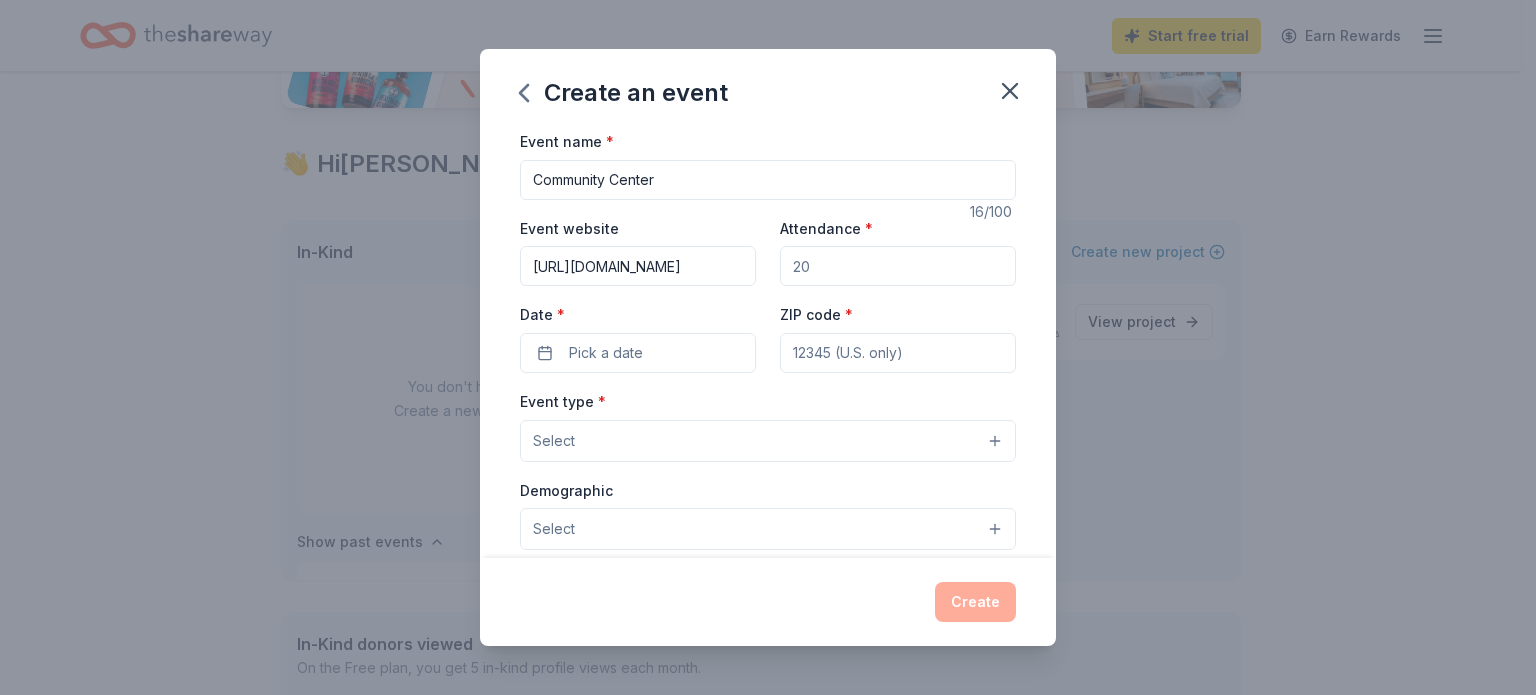 click on "Attendance *" at bounding box center [898, 266] 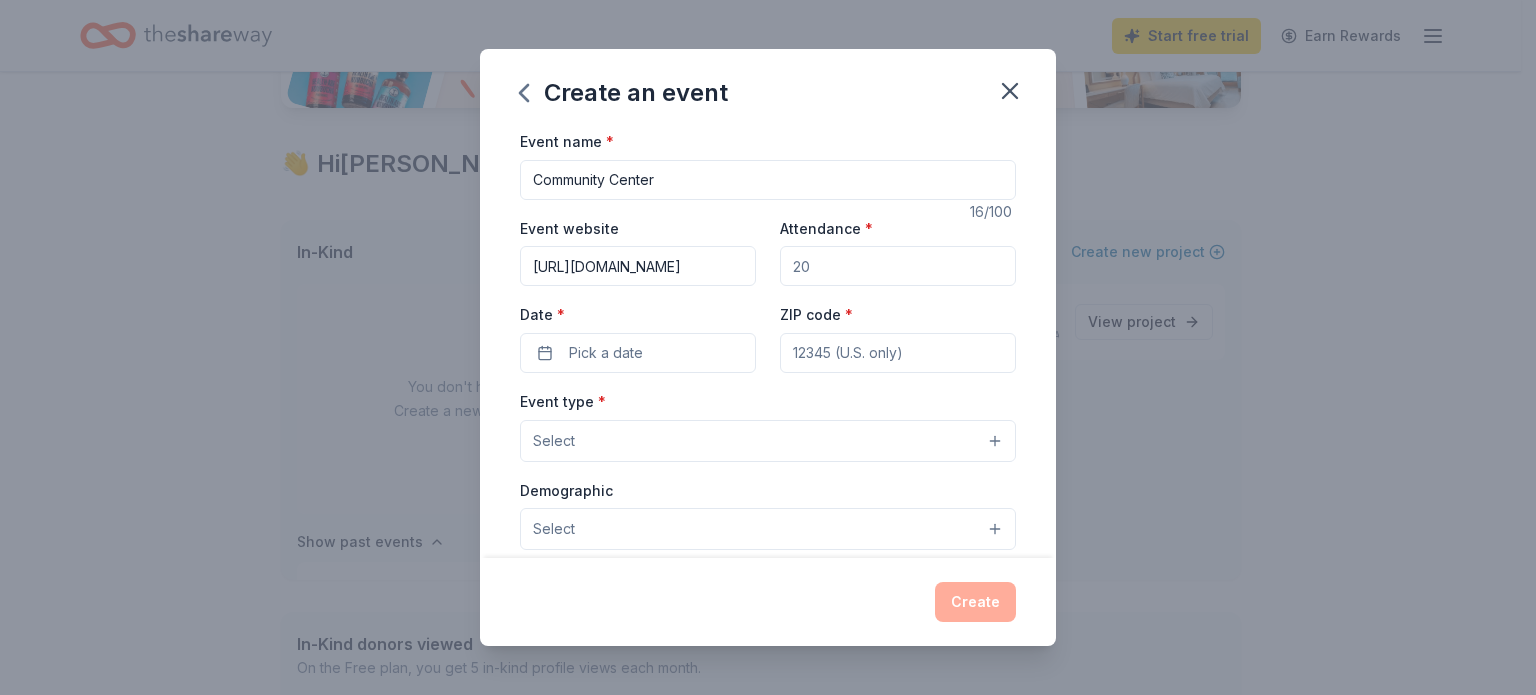 drag, startPoint x: 931, startPoint y: 265, endPoint x: 774, endPoint y: 267, distance: 157.01274 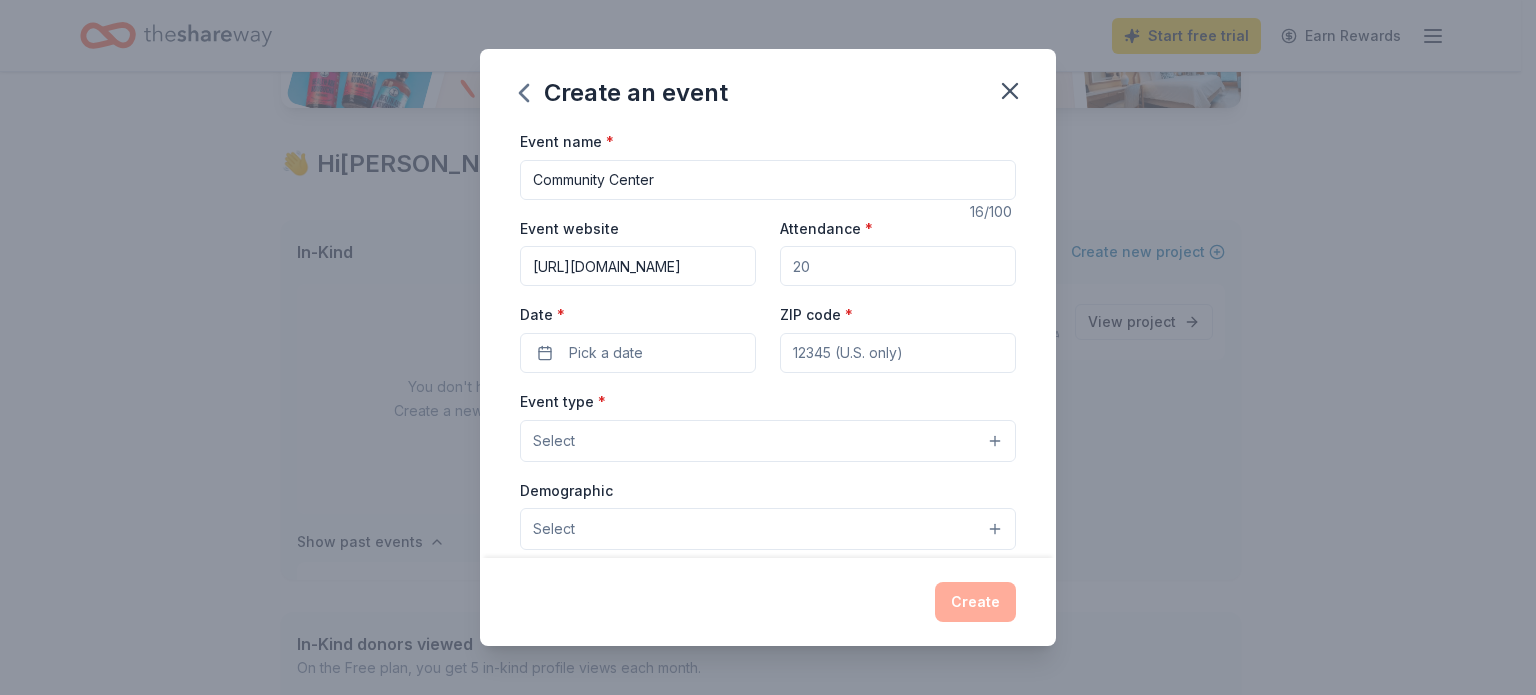 click on "Attendance *" at bounding box center [898, 266] 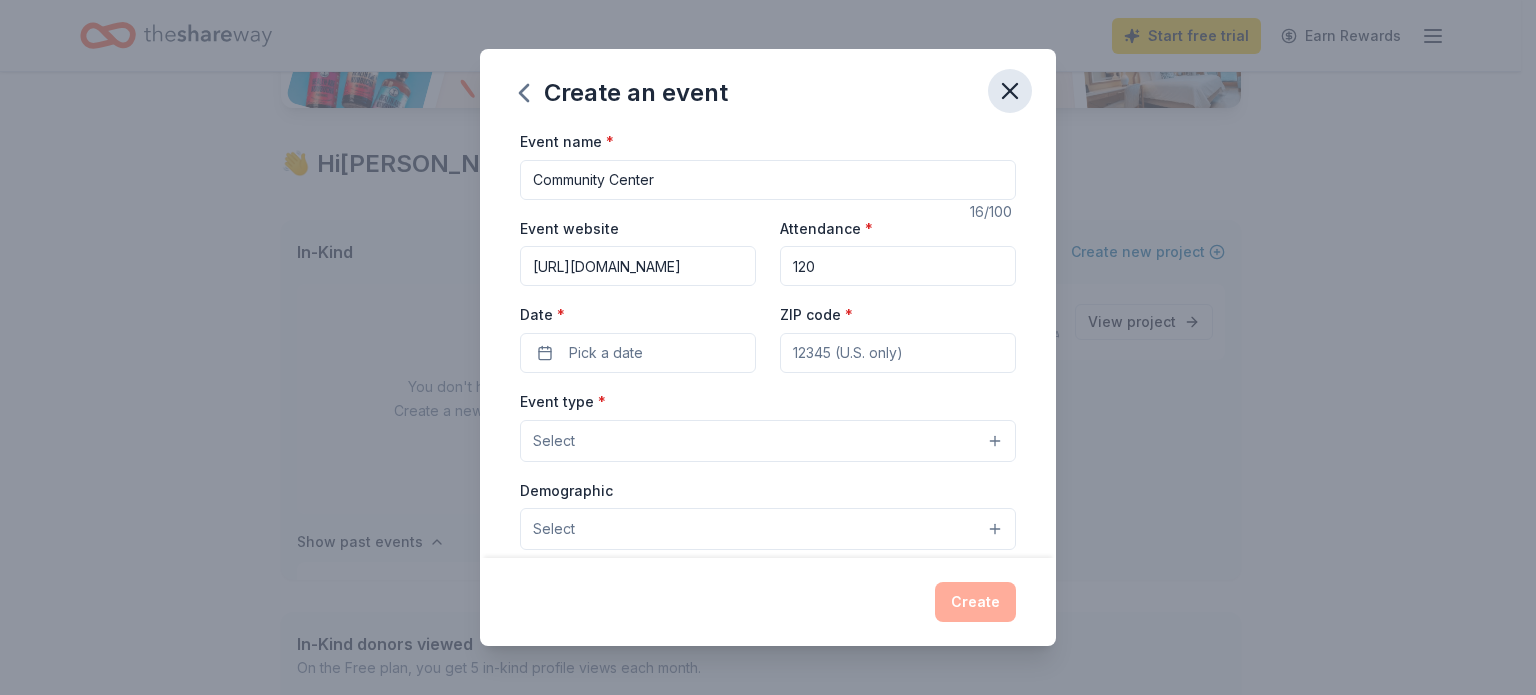 type on "120" 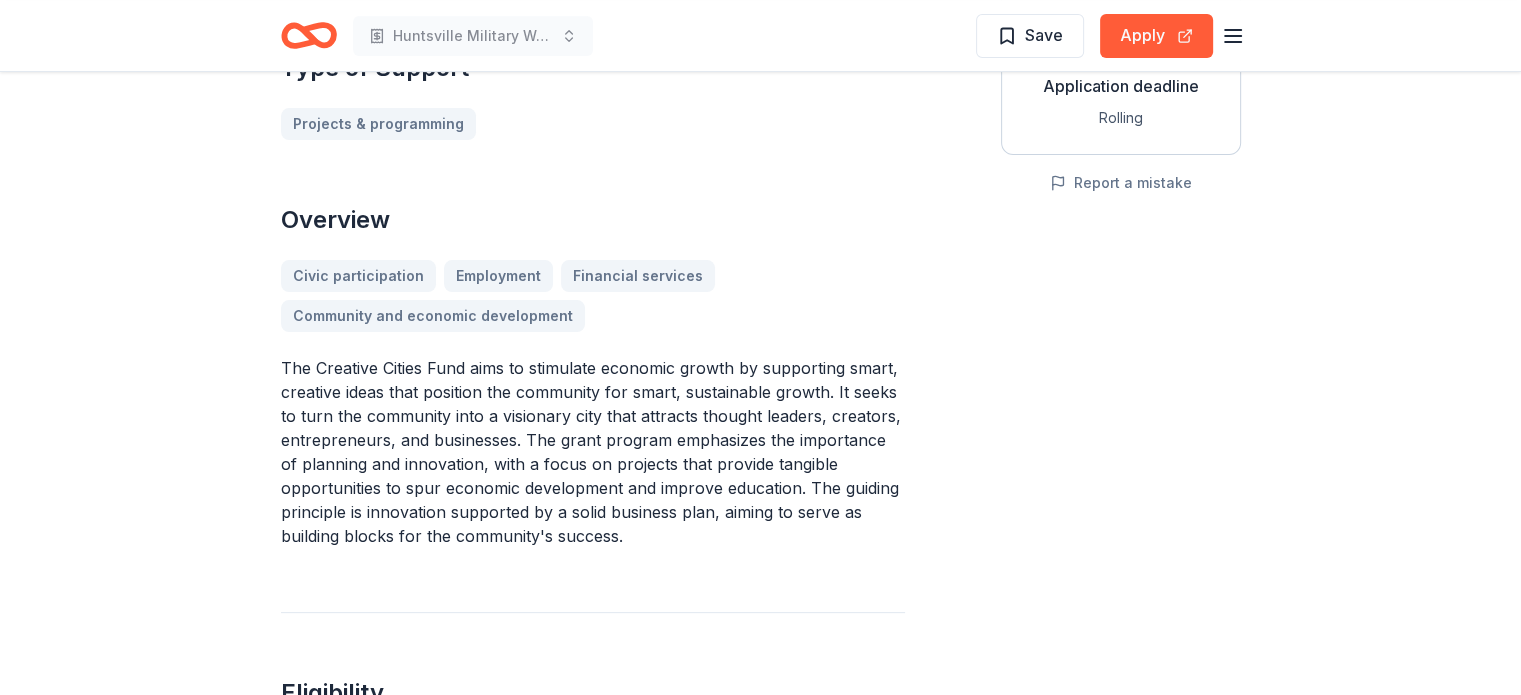 scroll, scrollTop: 400, scrollLeft: 0, axis: vertical 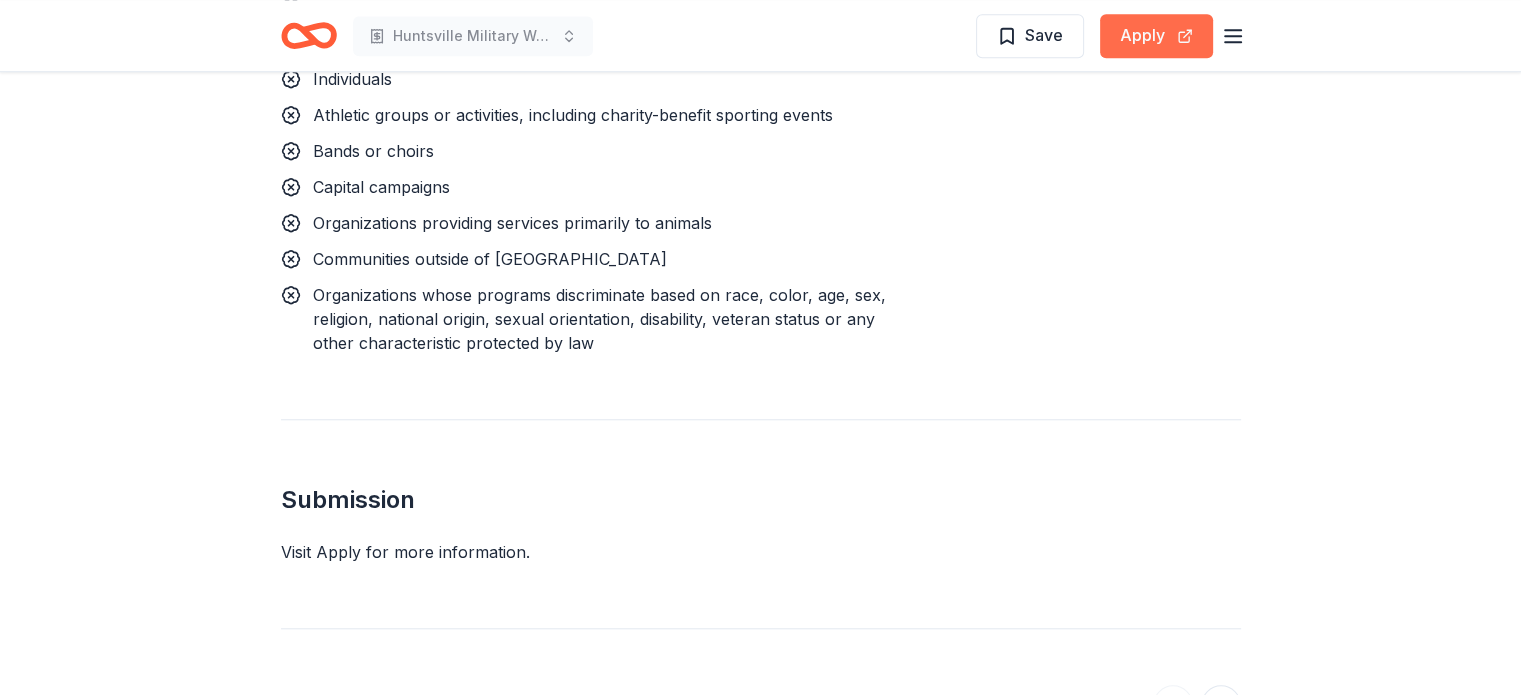 click on "Apply" at bounding box center (1156, 36) 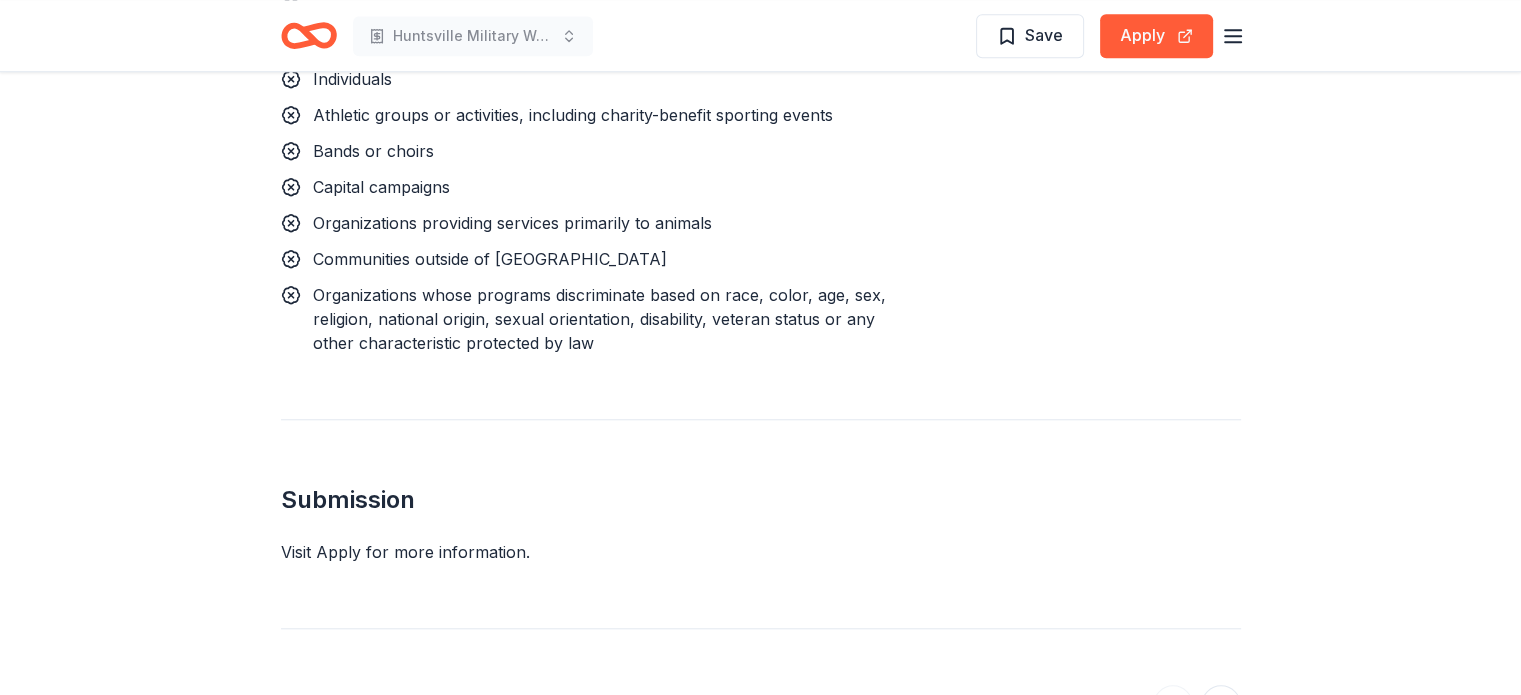 click on "Visit Apply for more information." at bounding box center [761, 552] 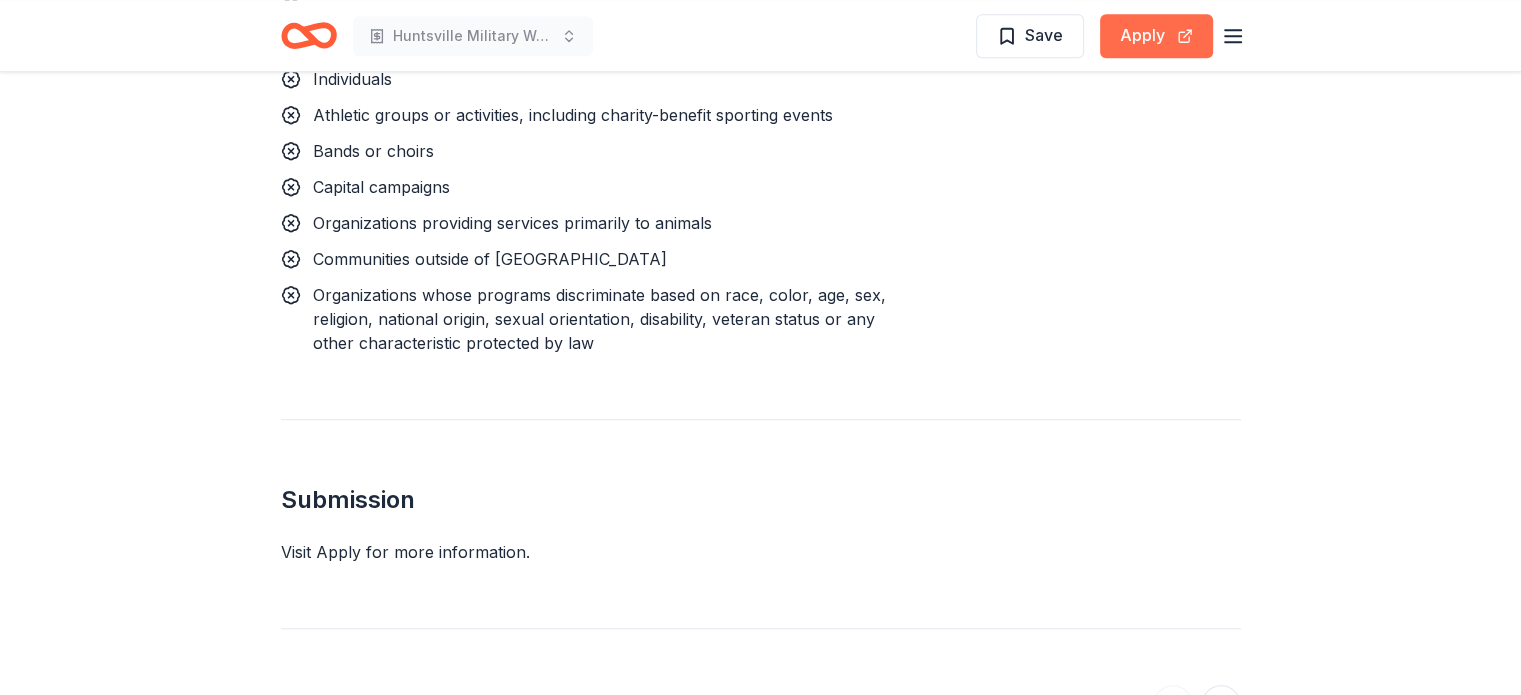 click on "Apply" at bounding box center [1156, 36] 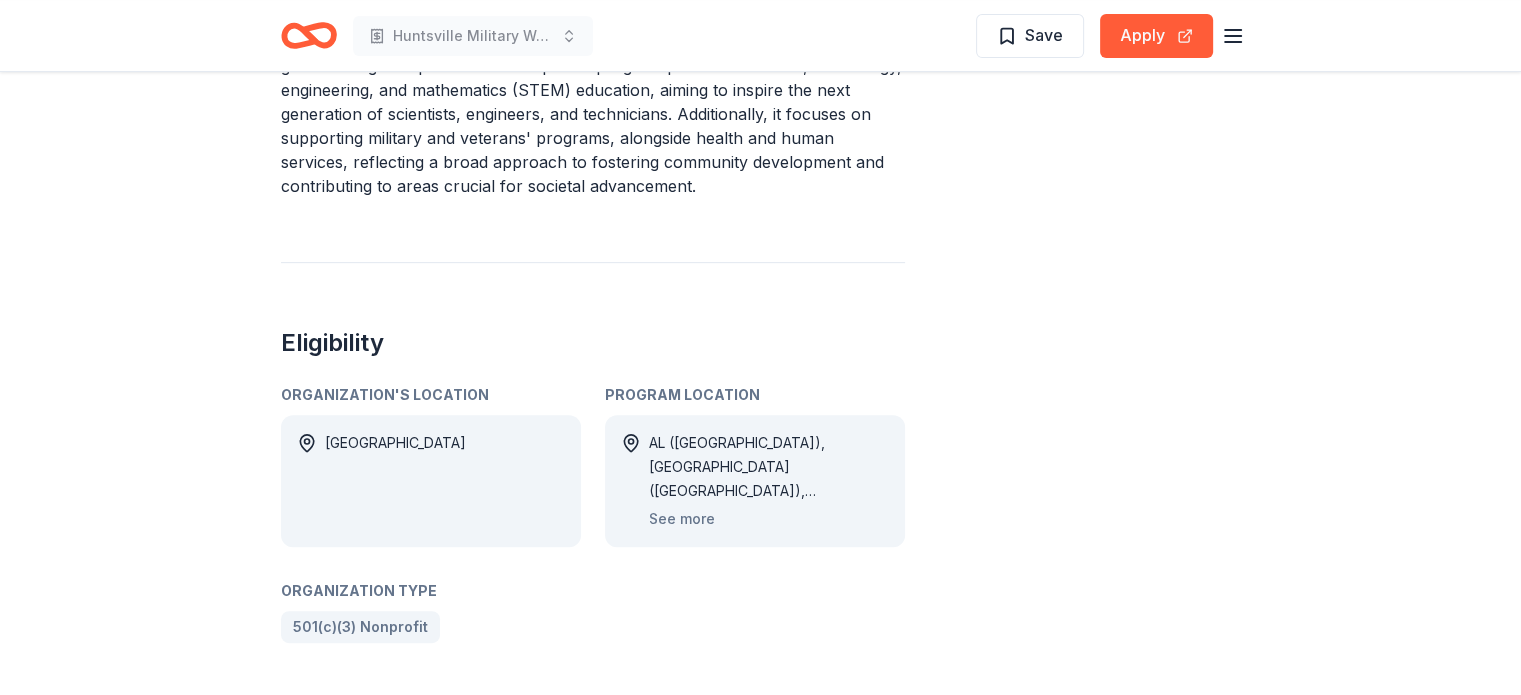 scroll, scrollTop: 823, scrollLeft: 0, axis: vertical 